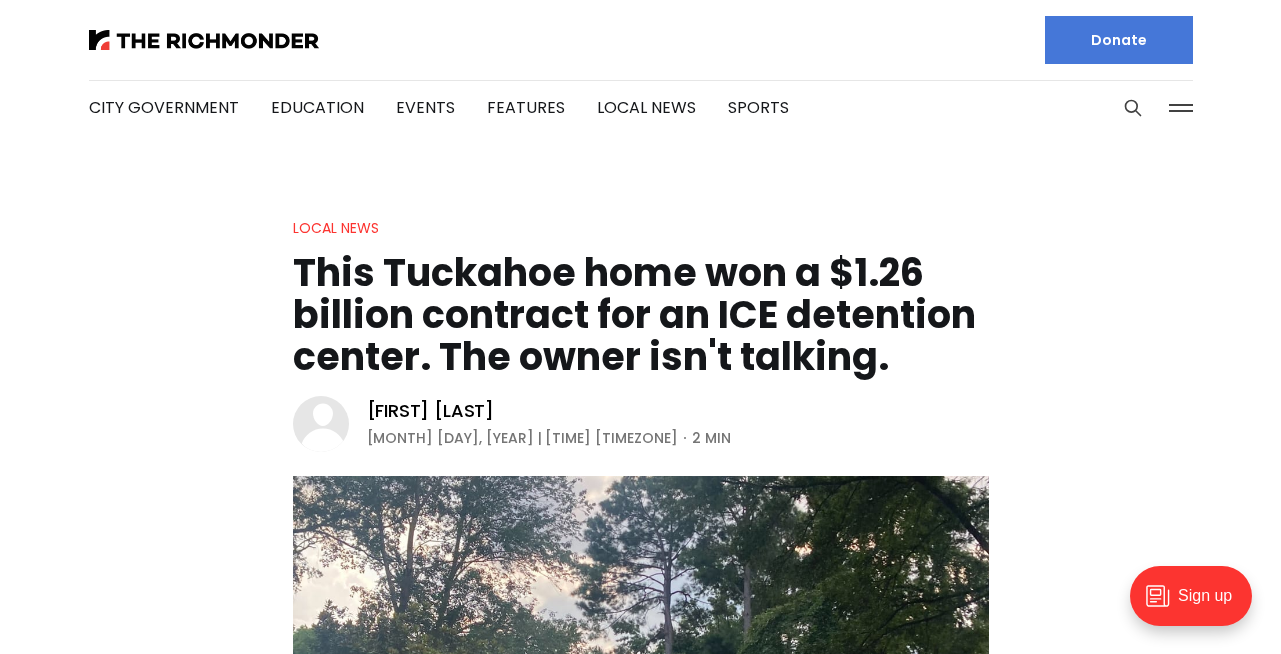 scroll, scrollTop: 0, scrollLeft: 0, axis: both 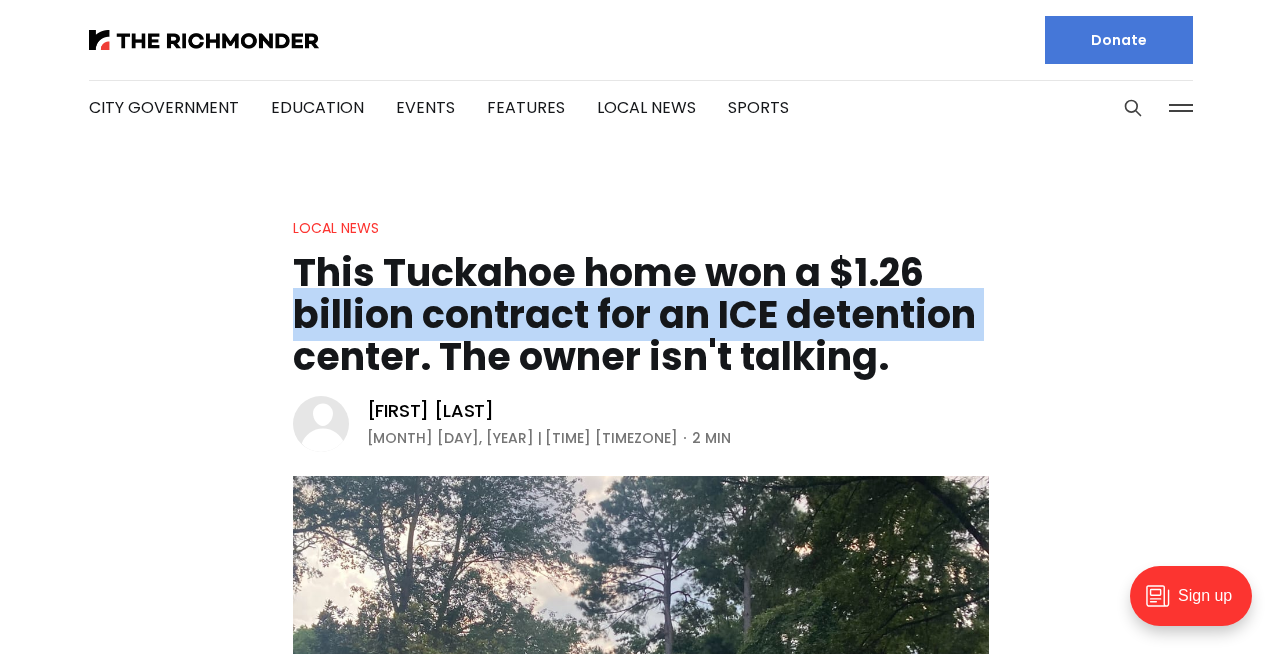 drag, startPoint x: 265, startPoint y: 316, endPoint x: 284, endPoint y: 339, distance: 29.832869 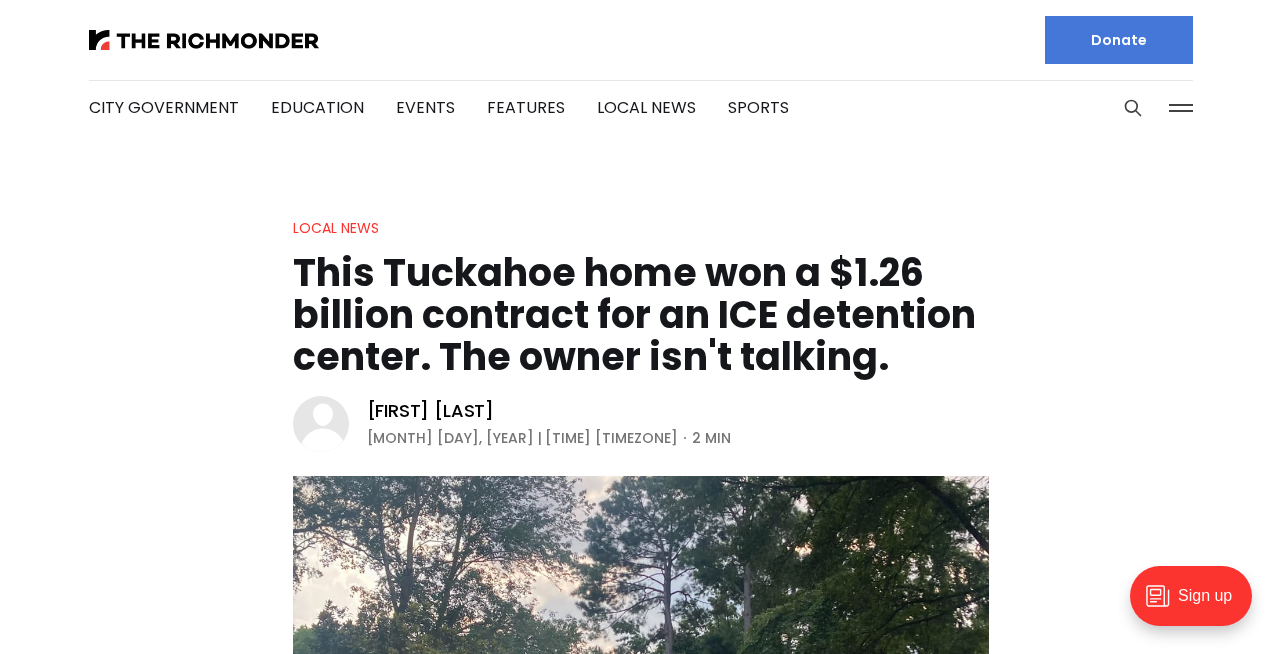 click on "Local News
This Tuckahoe home won a $1.26 billion contract for an ICE detention center. The owner isn't talking.
[FIRST] [LAST]
[MONTH] [DAY], [YEAR] | [TIME] [TIMEZONE]
2 min
The home in suburban Richmond is listed as the headquarters address for The Acquisition Logistics Company." at bounding box center [640, 616] 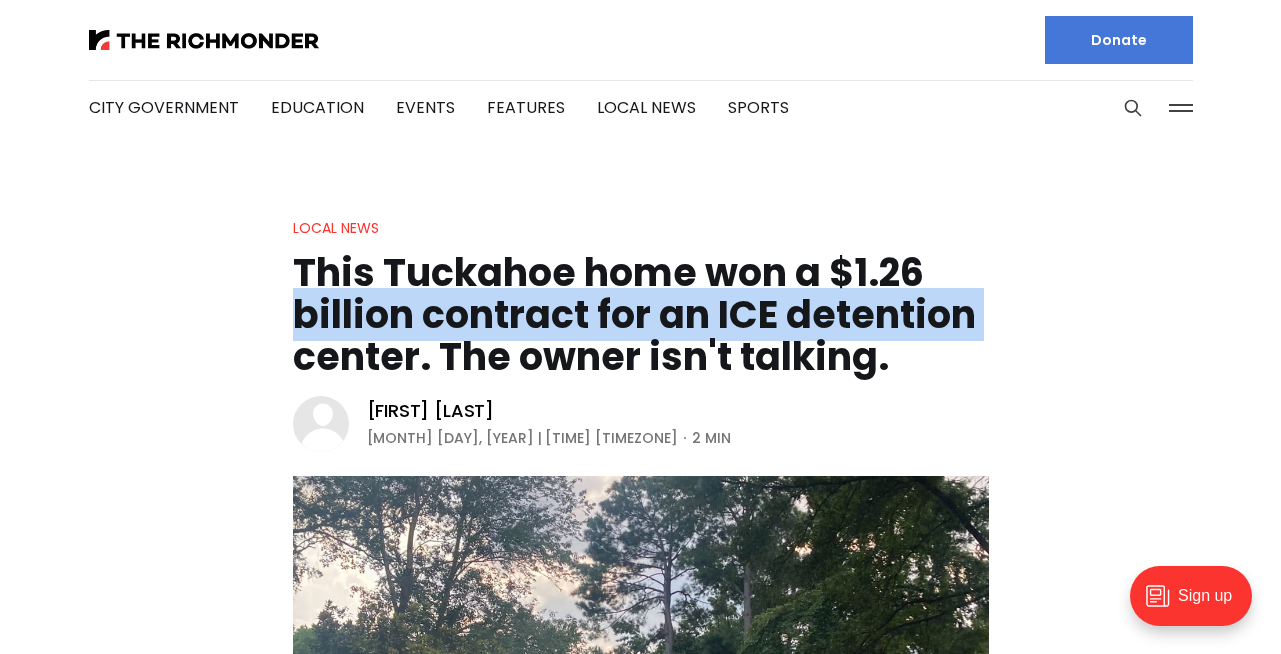drag, startPoint x: 270, startPoint y: 314, endPoint x: 270, endPoint y: 347, distance: 33 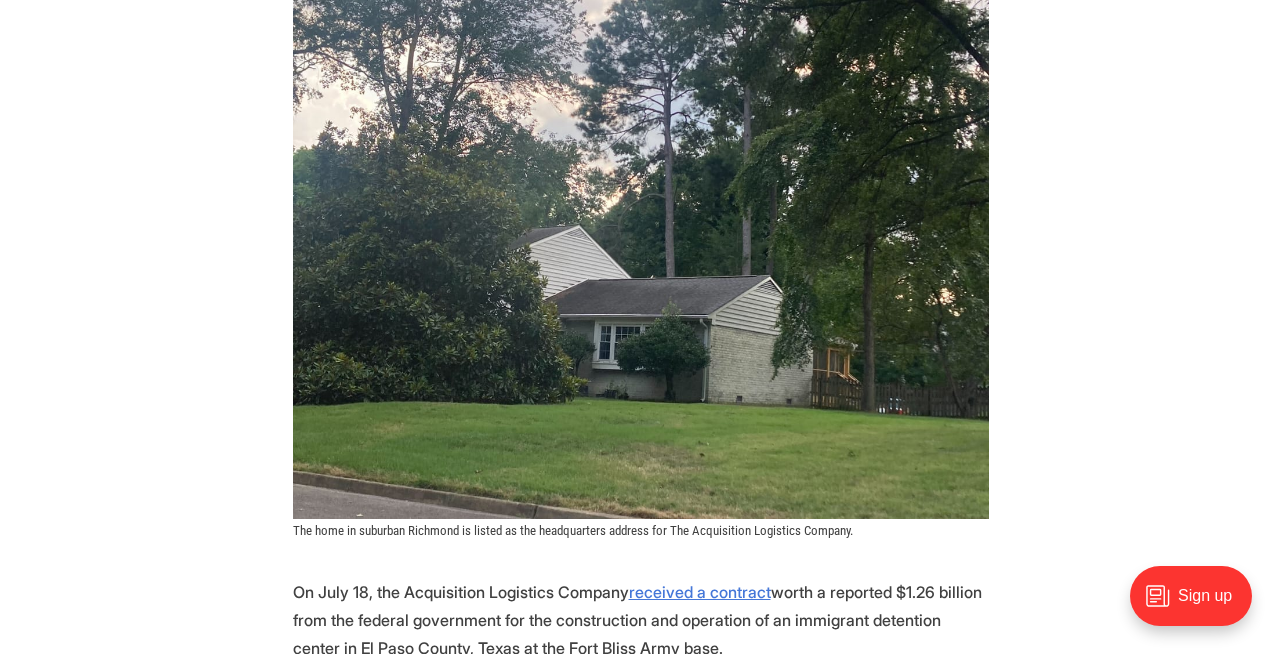 scroll, scrollTop: 480, scrollLeft: 0, axis: vertical 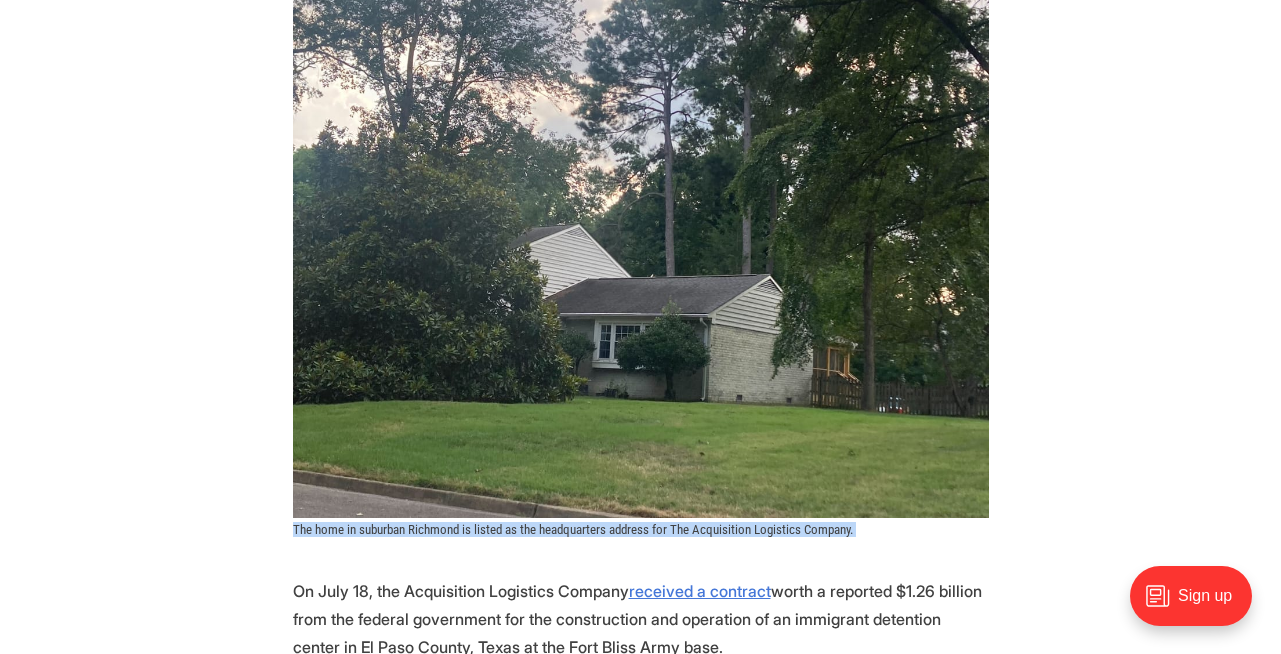 drag, startPoint x: 271, startPoint y: 533, endPoint x: 270, endPoint y: 563, distance: 30.016663 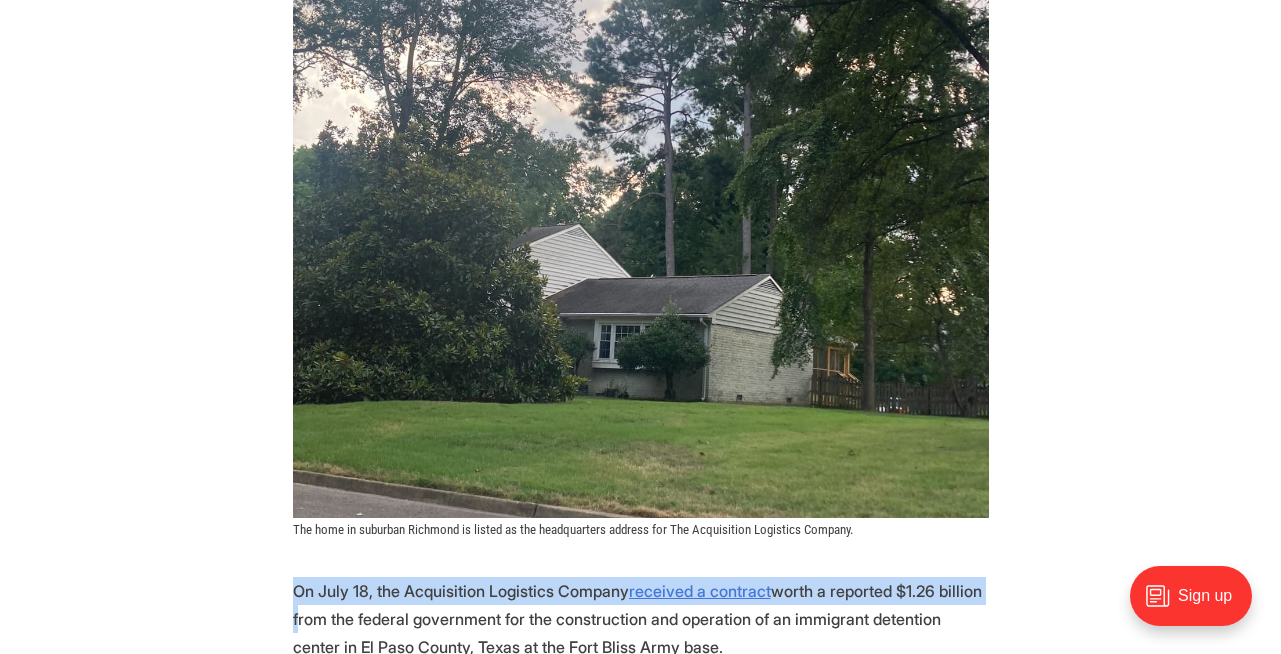 drag, startPoint x: 269, startPoint y: 611, endPoint x: 269, endPoint y: 623, distance: 12 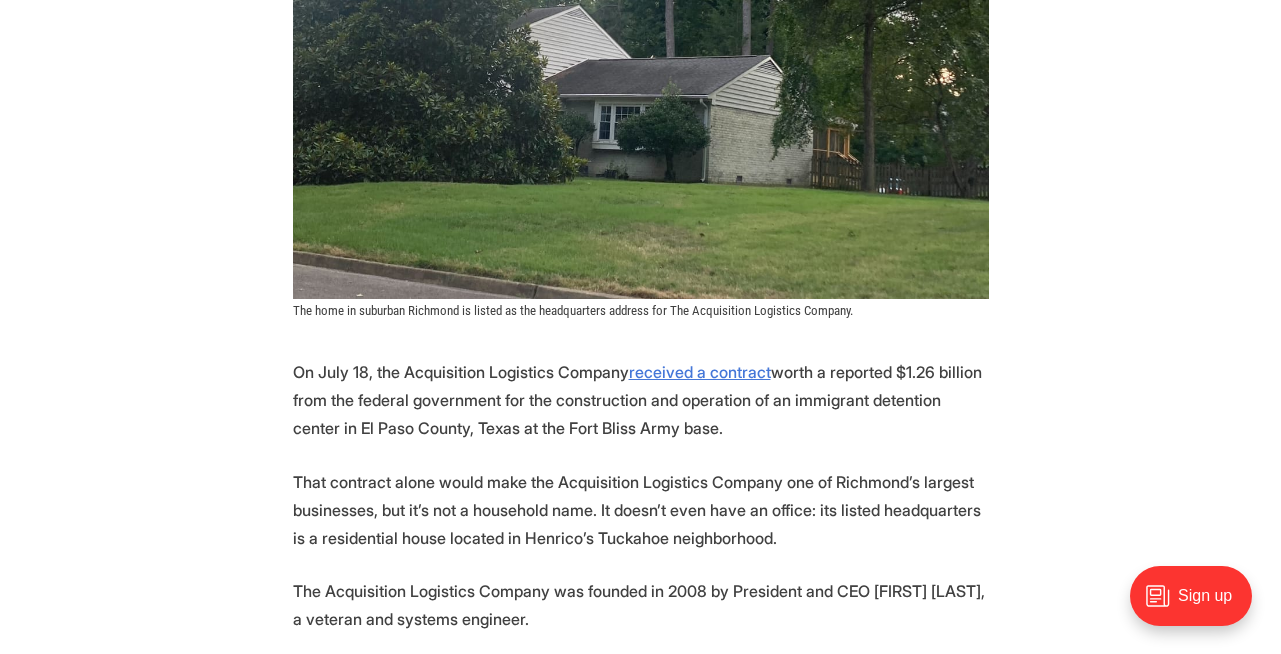 scroll, scrollTop: 720, scrollLeft: 0, axis: vertical 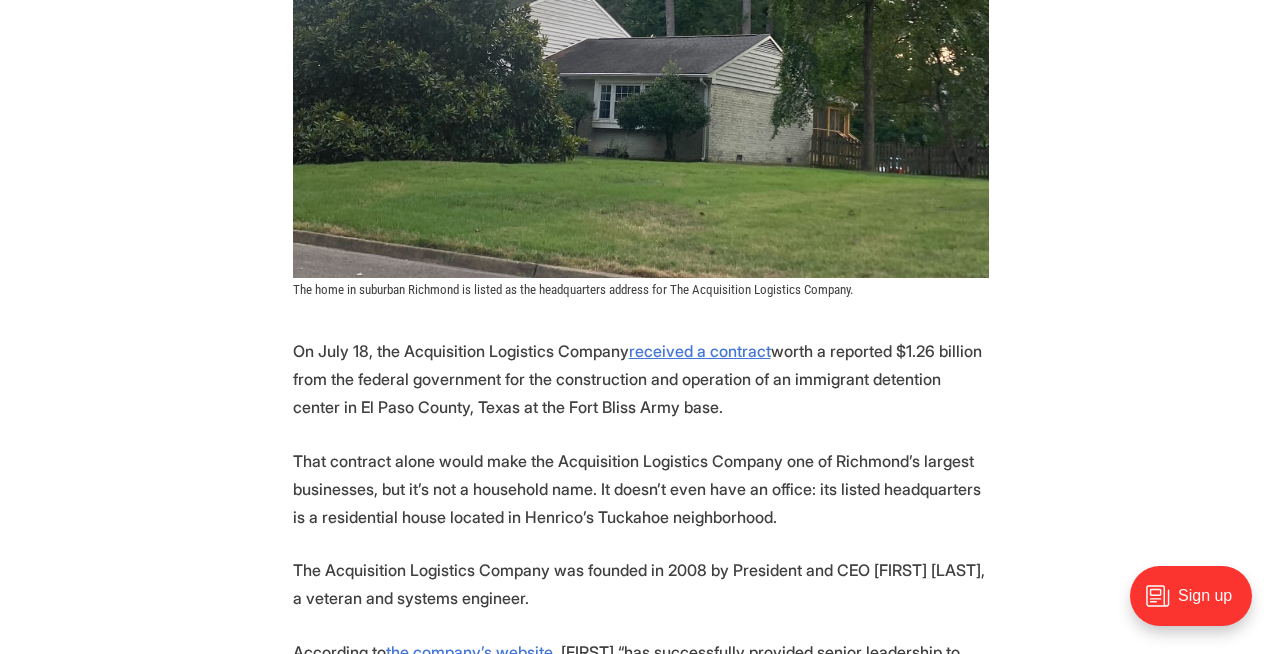 drag, startPoint x: 241, startPoint y: 403, endPoint x: 240, endPoint y: 433, distance: 30.016663 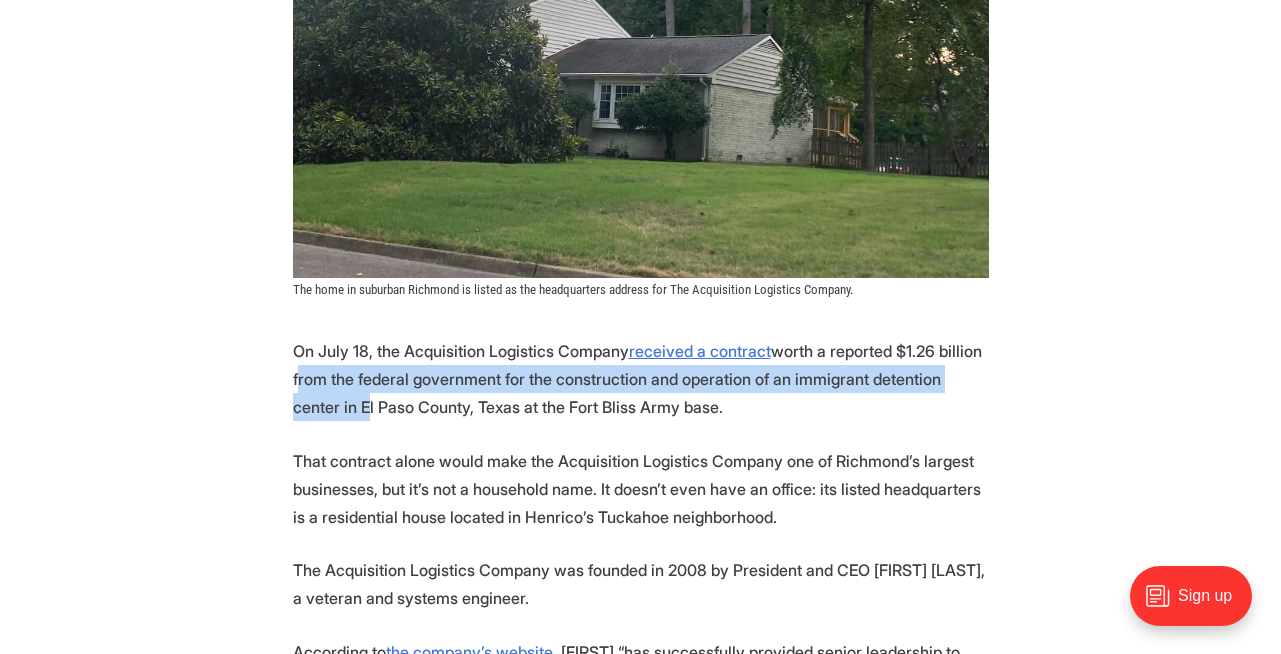 drag, startPoint x: 236, startPoint y: 372, endPoint x: 232, endPoint y: 414, distance: 42.190044 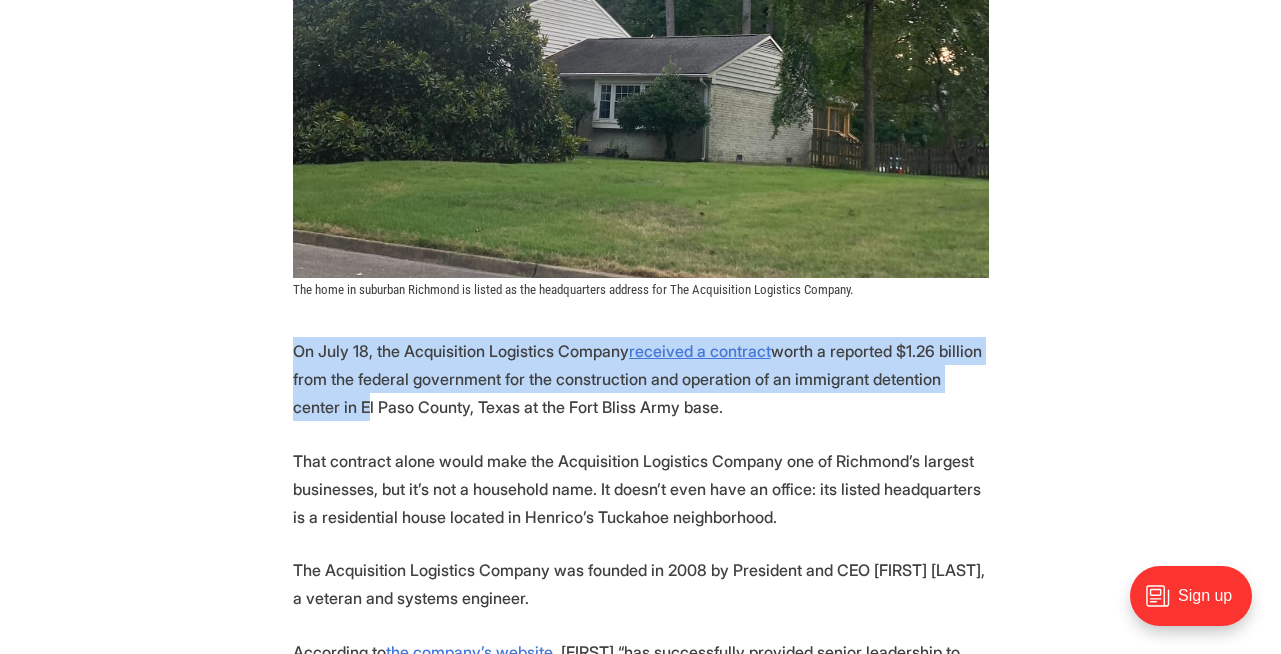 drag, startPoint x: 230, startPoint y: 333, endPoint x: 230, endPoint y: 395, distance: 62 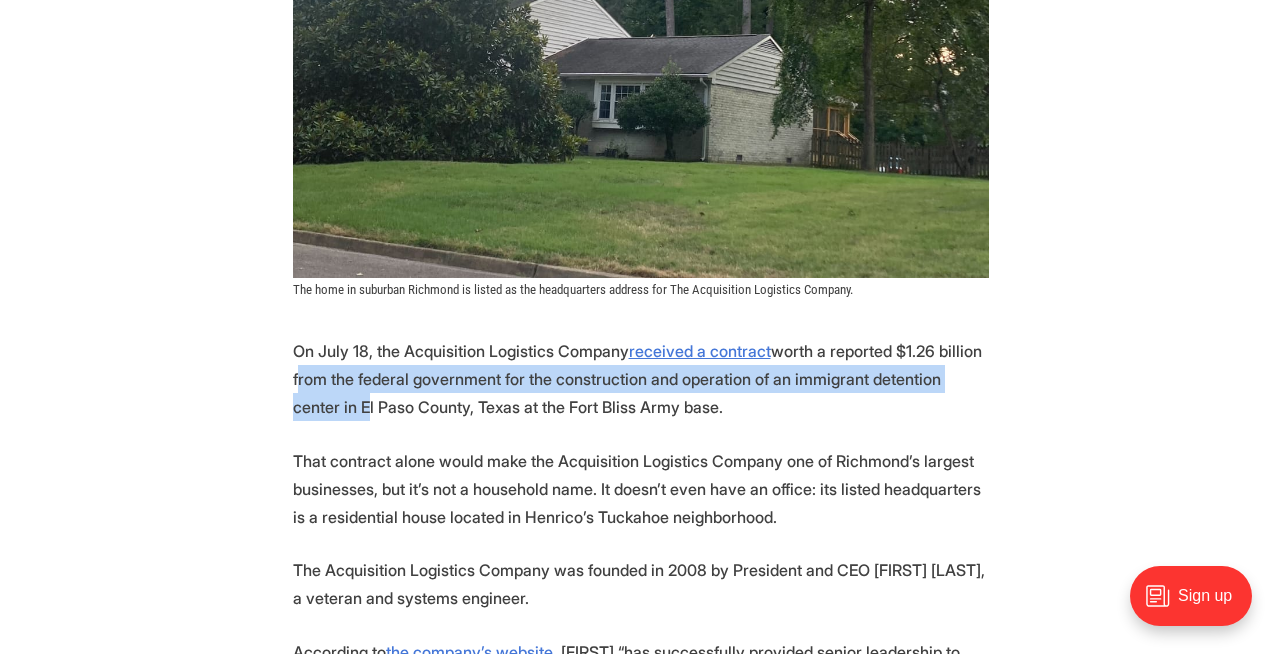 drag, startPoint x: 225, startPoint y: 368, endPoint x: 226, endPoint y: 396, distance: 28.01785 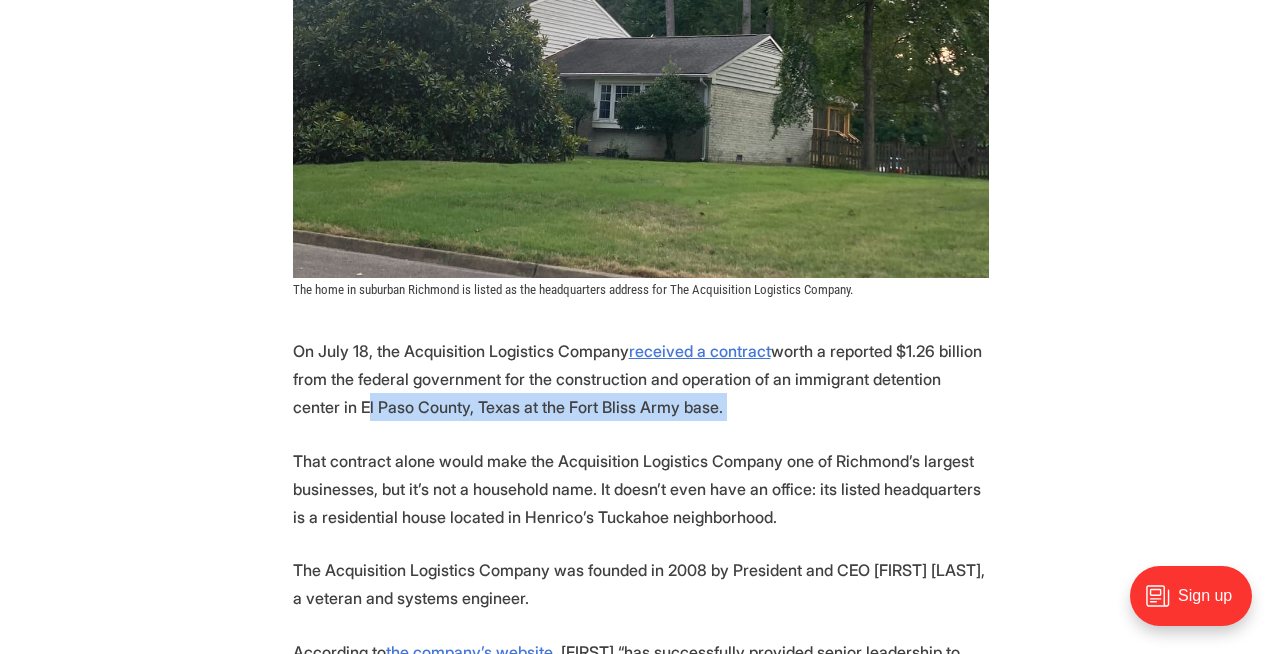 drag, startPoint x: 224, startPoint y: 424, endPoint x: 224, endPoint y: 440, distance: 16 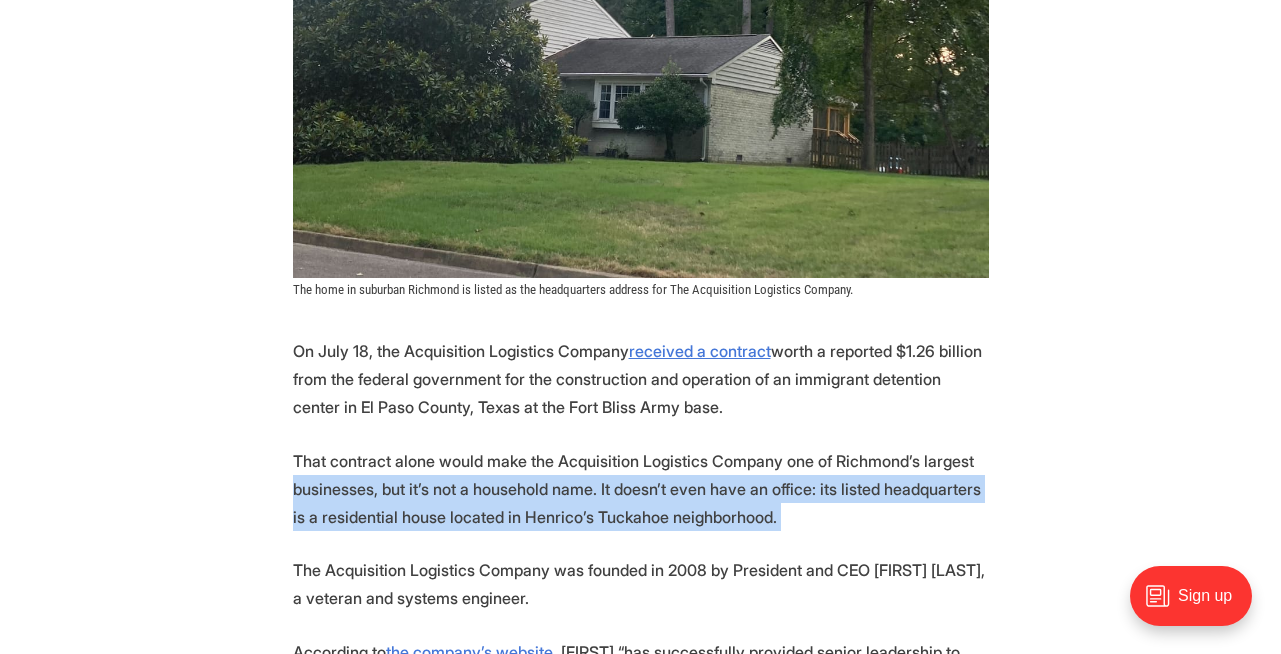 click on "On [MONTH] [DAY], the Acquisition Logistics Company  received a contract  worth a reported $1.26 billion from the federal government for the construction and operation of an immigrant detention center in [CITY] County, [STATE] at the Fort Bliss Army base. That contract alone would make the Acquisition Logistics Company one of Richmond’s largest businesses, but it’s not a household name. It doesn’t even have an office: its listed headquarters is a residential house located in Henrico’s Tuckahoe neighborhood. The Acquisition Logistics Company was founded in 2008 by President and CEO [FIRST] [LAST], a veteran and systems engineer. According to  the company’s website , [FIRST] “has successfully provided senior leadership to logistics, systems engineering, and program management initiatives in the Federal Government.”
Screenshot from the company's website.
zoominfo . There are no office spaces or warehouses listed.
." at bounding box center [640, 1351] 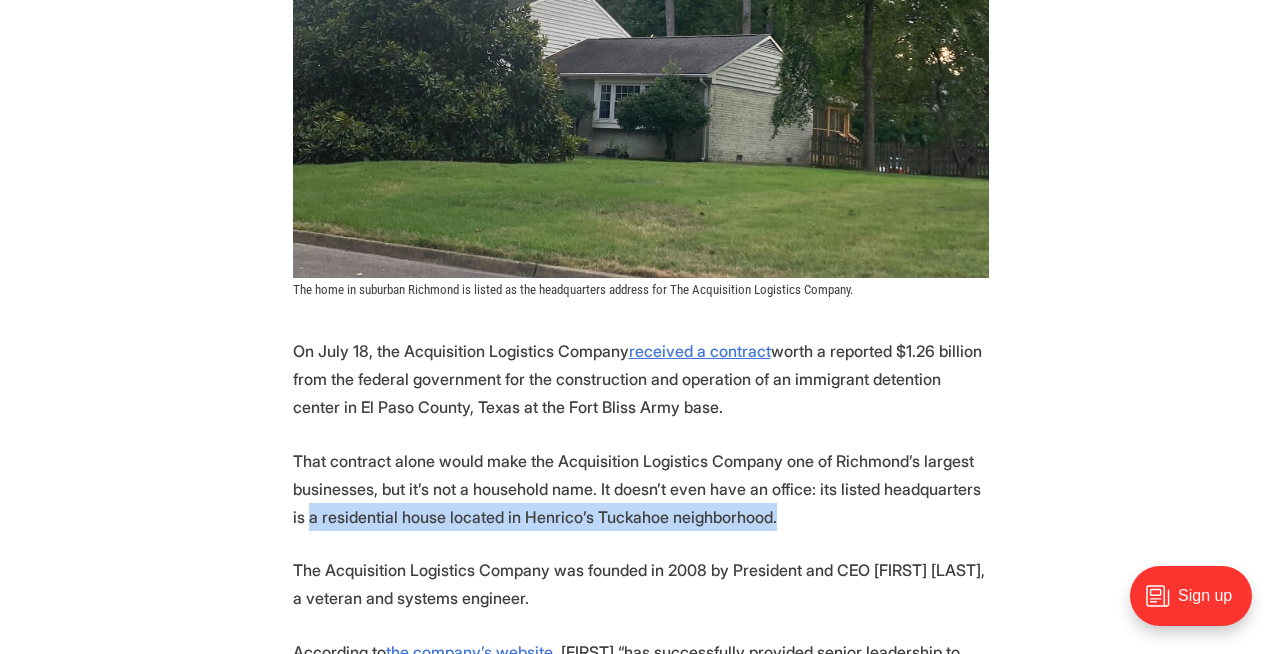 drag, startPoint x: 226, startPoint y: 518, endPoint x: 226, endPoint y: 544, distance: 26 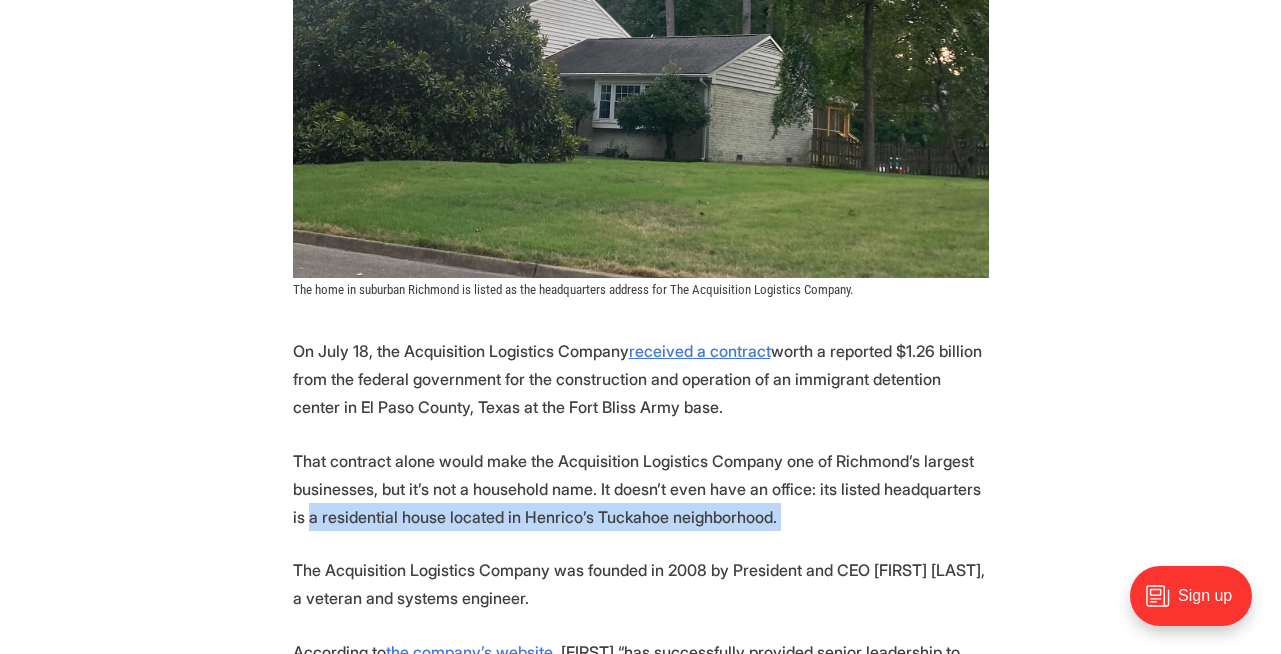 click on "On [MONTH] [DAY], the Acquisition Logistics Company  received a contract  worth a reported $1.26 billion from the federal government for the construction and operation of an immigrant detention center in [CITY] County, [STATE] at the Fort Bliss Army base. That contract alone would make the Acquisition Logistics Company one of Richmond’s largest businesses, but it’s not a household name. It doesn’t even have an office: its listed headquarters is a residential house located in Henrico’s Tuckahoe neighborhood. The Acquisition Logistics Company was founded in 2008 by President and CEO [FIRST] [LAST], a veteran and systems engineer. According to  the company’s website , [FIRST] “has successfully provided senior leadership to logistics, systems engineering, and program management initiatives in the Federal Government.”
Screenshot from the company's website.
zoominfo . There are no office spaces or warehouses listed.
." at bounding box center (640, 1351) 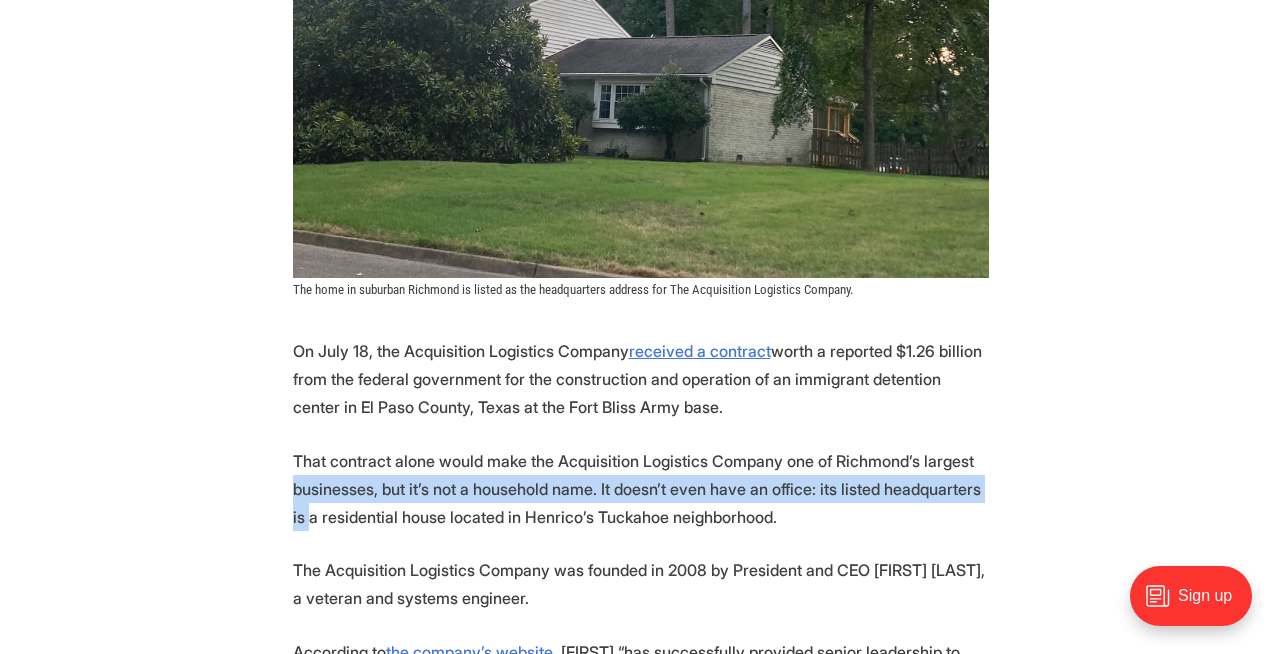 drag, startPoint x: 229, startPoint y: 500, endPoint x: 228, endPoint y: 524, distance: 24.020824 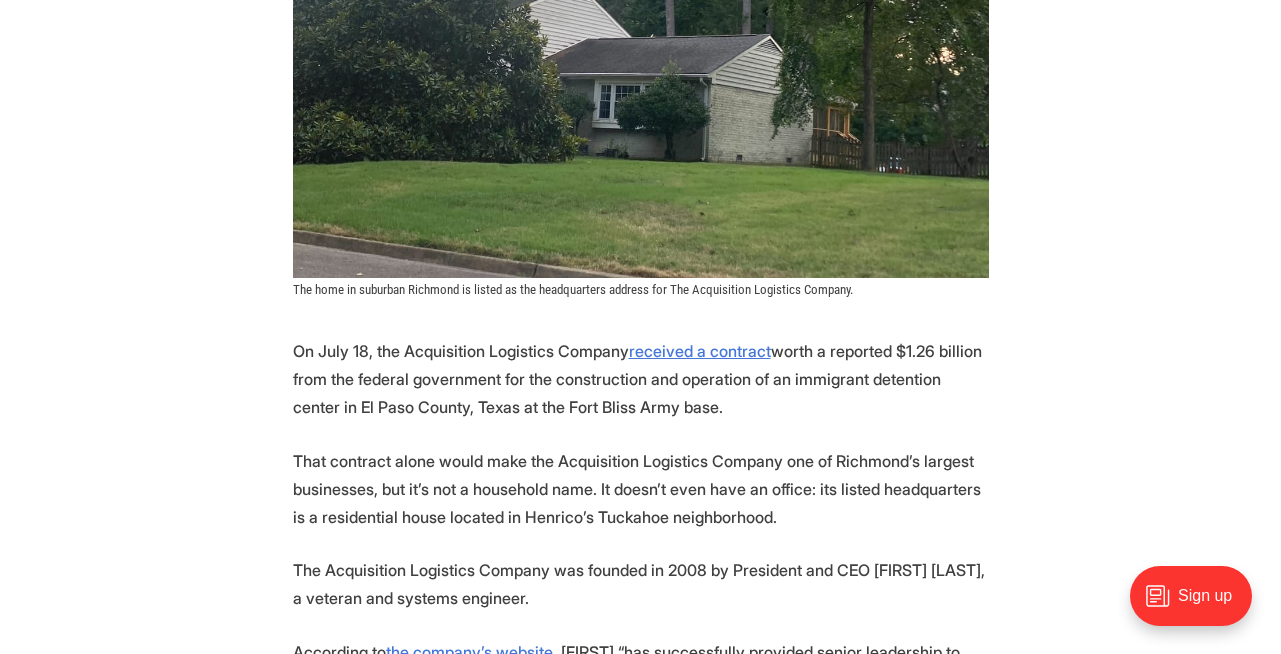 click on "On [MONTH] [DAY], the Acquisition Logistics Company  received a contract  worth a reported $1.26 billion from the federal government for the construction and operation of an immigrant detention center in [CITY] County, [STATE] at the Fort Bliss Army base. That contract alone would make the Acquisition Logistics Company one of Richmond’s largest businesses, but it’s not a household name. It doesn’t even have an office: its listed headquarters is a residential house located in Henrico’s Tuckahoe neighborhood. The Acquisition Logistics Company was founded in 2008 by President and CEO [FIRST] [LAST], a veteran and systems engineer. According to  the company’s website , [FIRST] “has successfully provided senior leadership to logistics, systems engineering, and program management initiatives in the Federal Government.”
Screenshot from the company's website.
zoominfo . There are no office spaces or warehouses listed.
." at bounding box center [640, 1351] 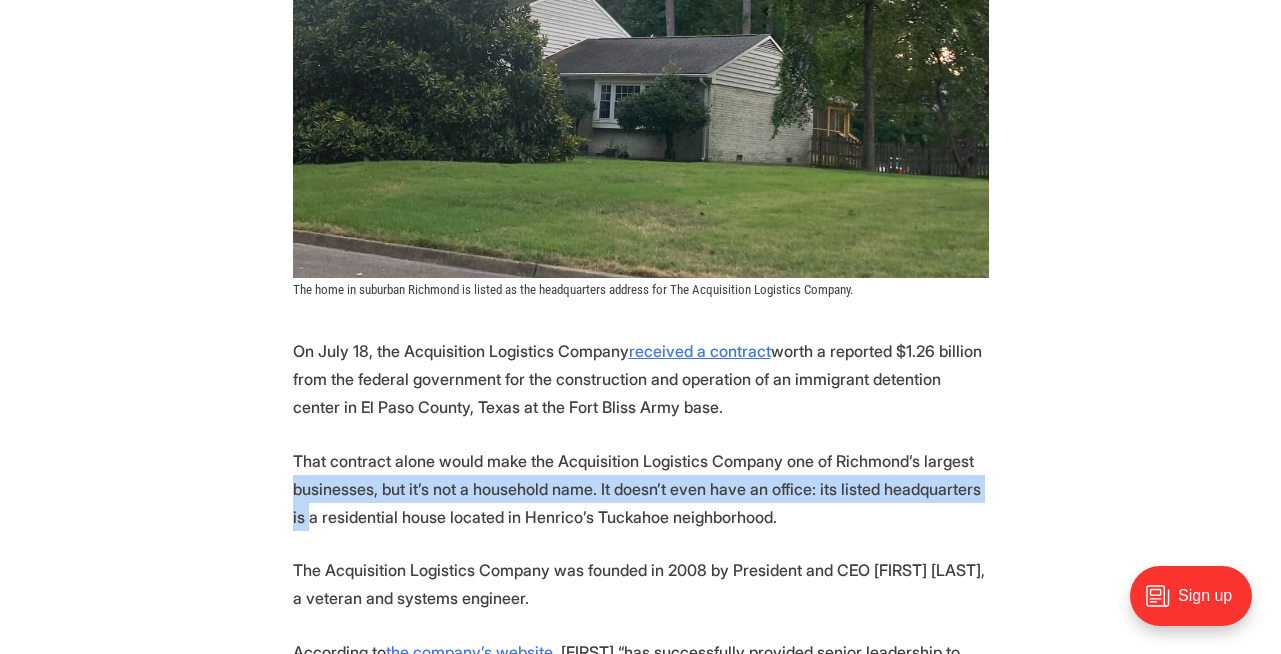 drag, startPoint x: 227, startPoint y: 484, endPoint x: 228, endPoint y: 511, distance: 27.018513 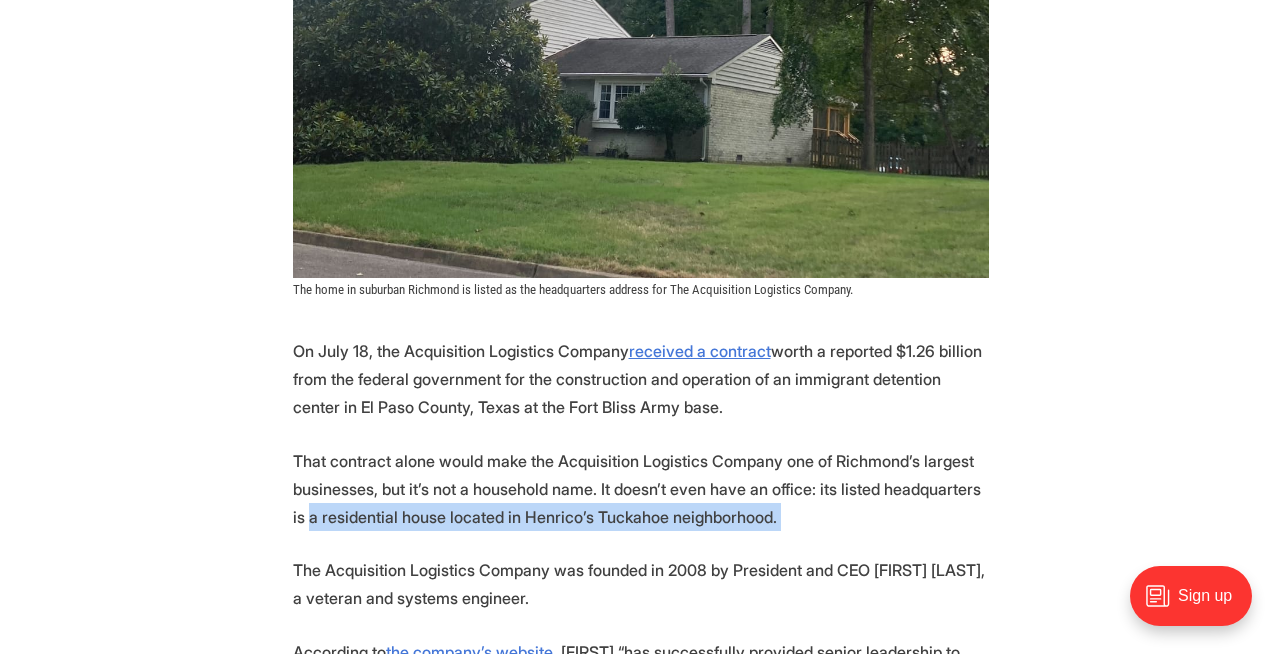drag, startPoint x: 225, startPoint y: 543, endPoint x: 224, endPoint y: 512, distance: 31.016125 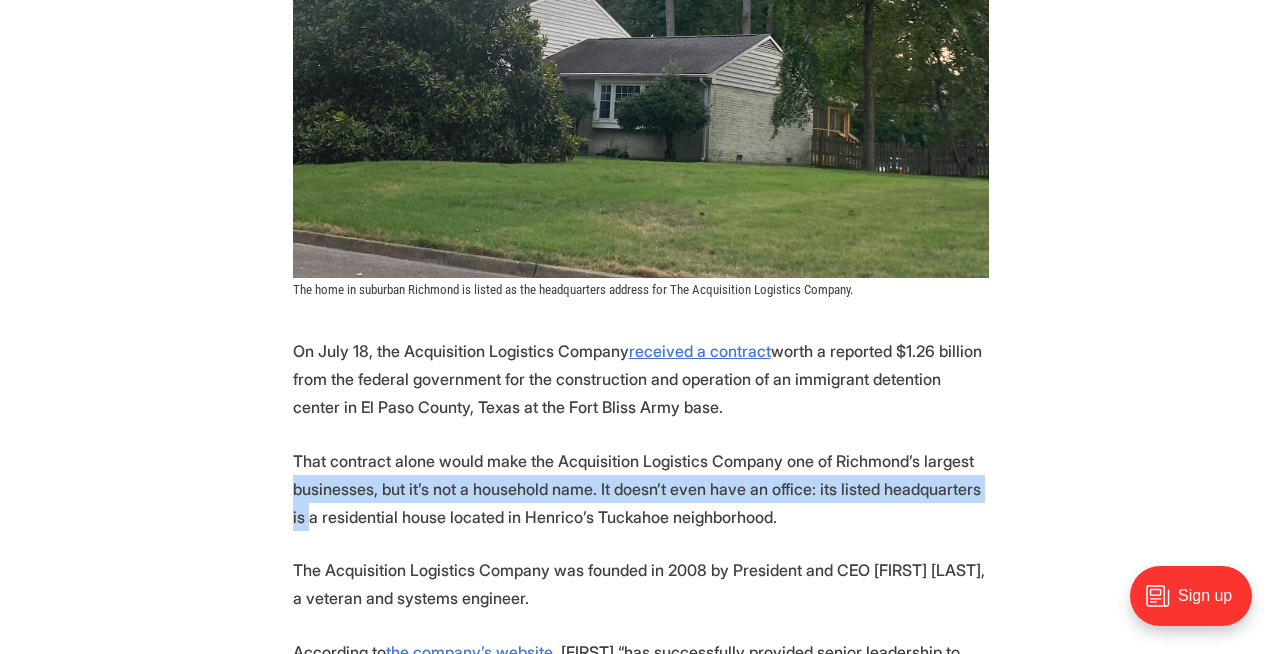 drag, startPoint x: 224, startPoint y: 492, endPoint x: 220, endPoint y: 517, distance: 25.317978 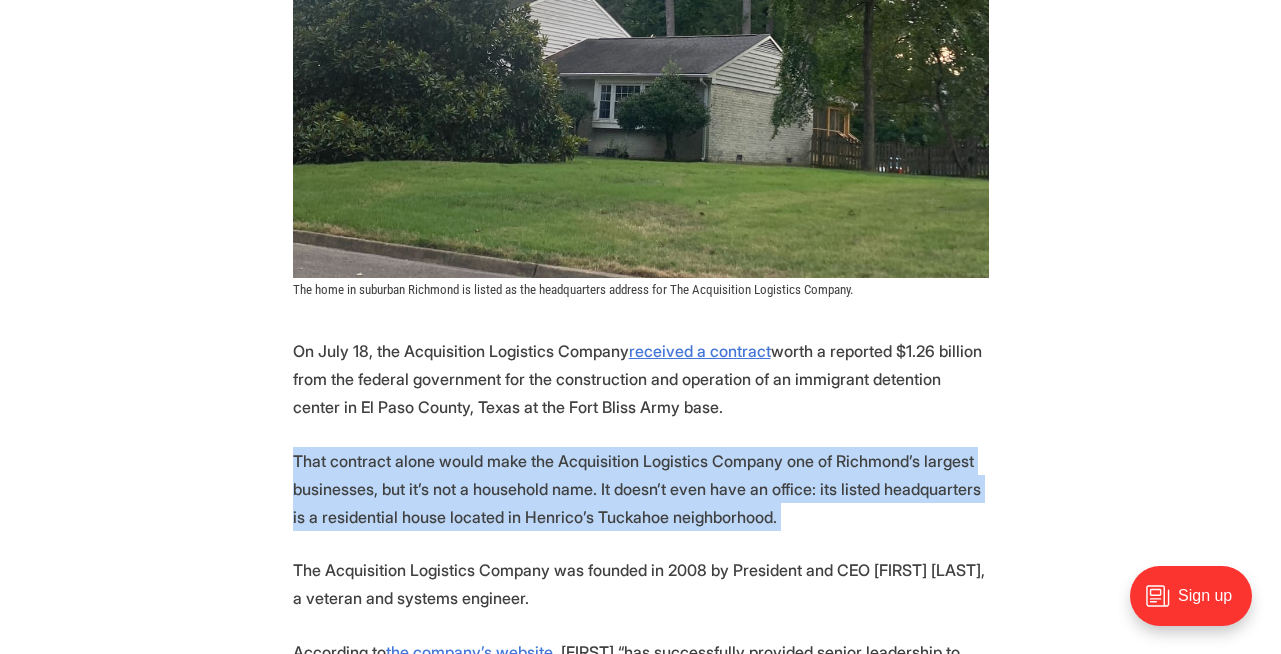 drag, startPoint x: 217, startPoint y: 464, endPoint x: 210, endPoint y: 544, distance: 80.305664 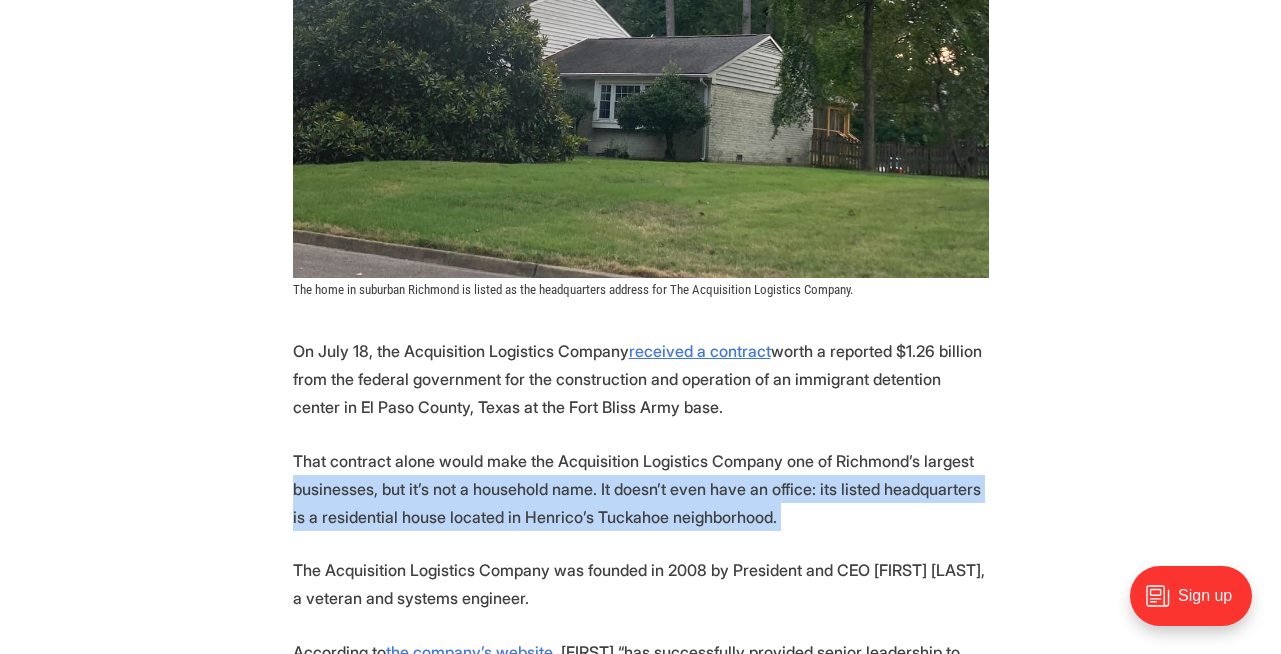 drag, startPoint x: 210, startPoint y: 544, endPoint x: 200, endPoint y: 468, distance: 76.655075 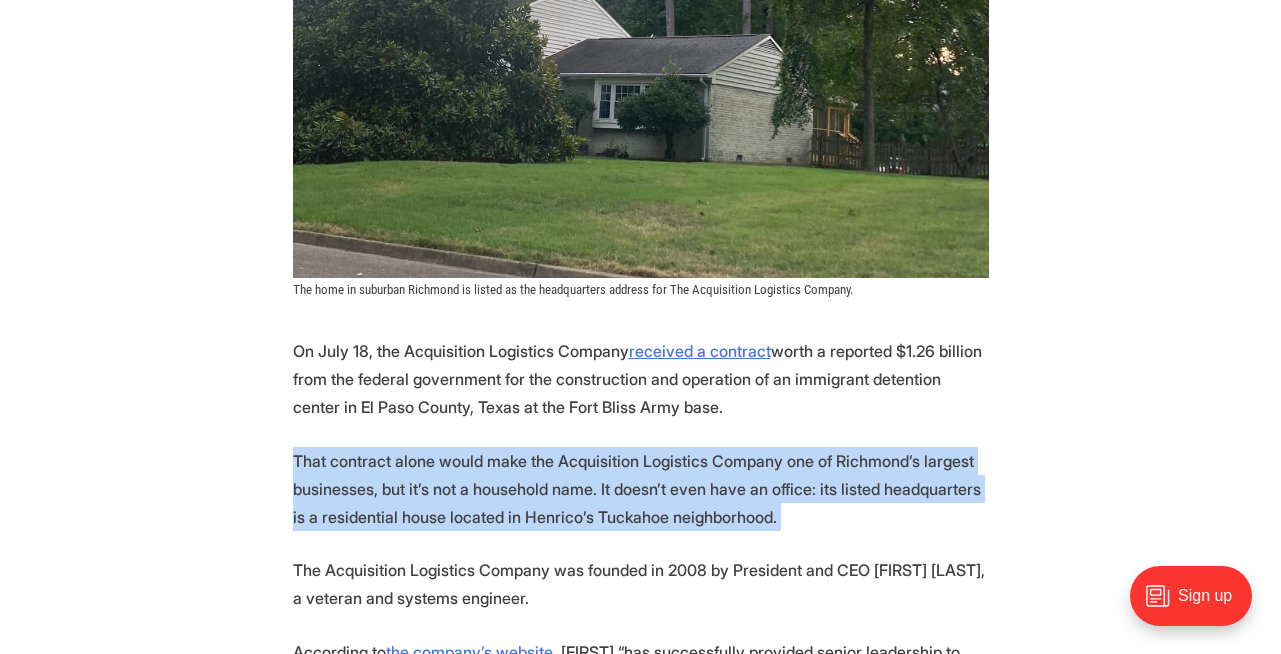 click on "On [MONTH] [DAY], the Acquisition Logistics Company  received a contract  worth a reported $1.26 billion from the federal government for the construction and operation of an immigrant detention center in [CITY] County, [STATE] at the Fort Bliss Army base. That contract alone would make the Acquisition Logistics Company one of Richmond’s largest businesses, but it’s not a household name. It doesn’t even have an office: its listed headquarters is a residential house located in Henrico’s Tuckahoe neighborhood. The Acquisition Logistics Company was founded in 2008 by President and CEO [FIRST] [LAST], a veteran and systems engineer. According to  the company’s website , [FIRST] “has successfully provided senior leadership to logistics, systems engineering, and program management initiatives in the Federal Government.”
Screenshot from the company's website.
zoominfo . There are no office spaces or warehouses listed.
." at bounding box center [640, 1351] 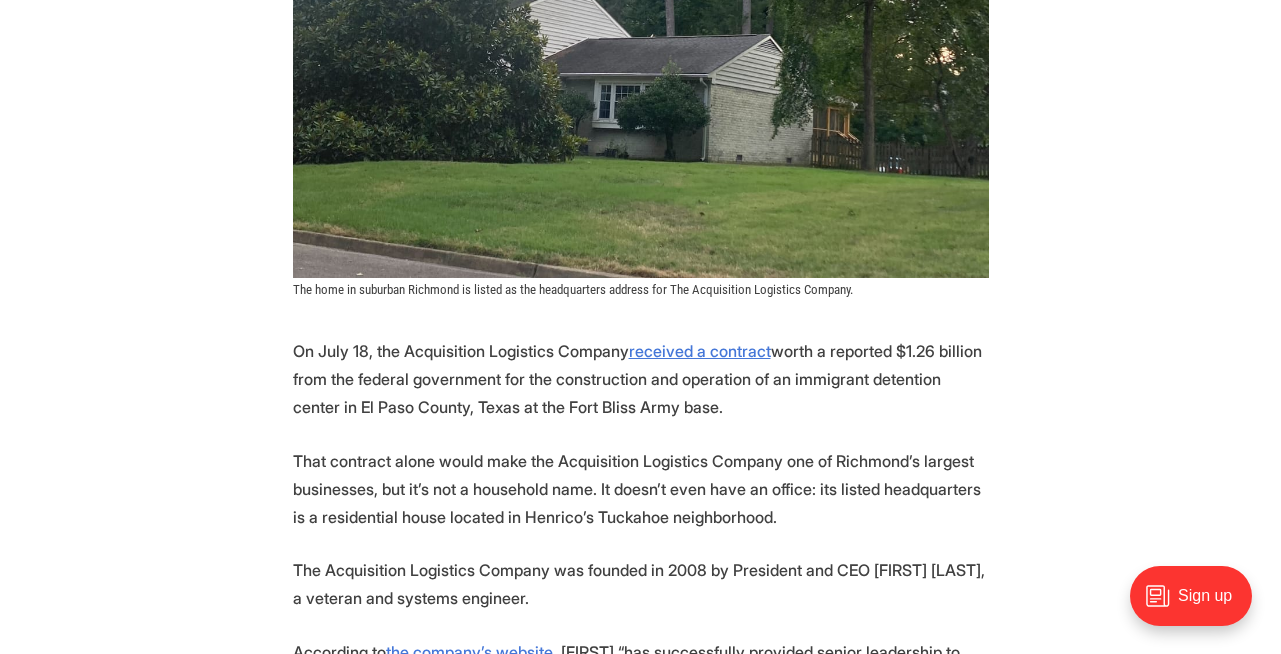 scroll, scrollTop: 960, scrollLeft: 0, axis: vertical 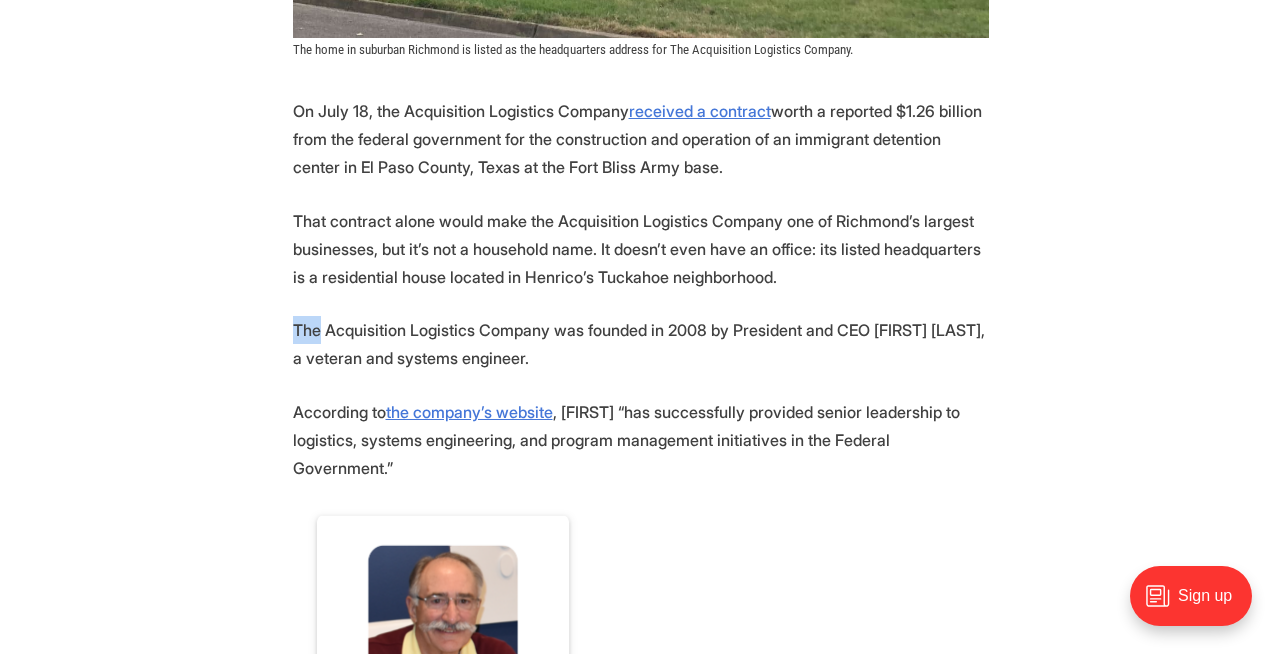 drag, startPoint x: 317, startPoint y: 302, endPoint x: 317, endPoint y: 340, distance: 38 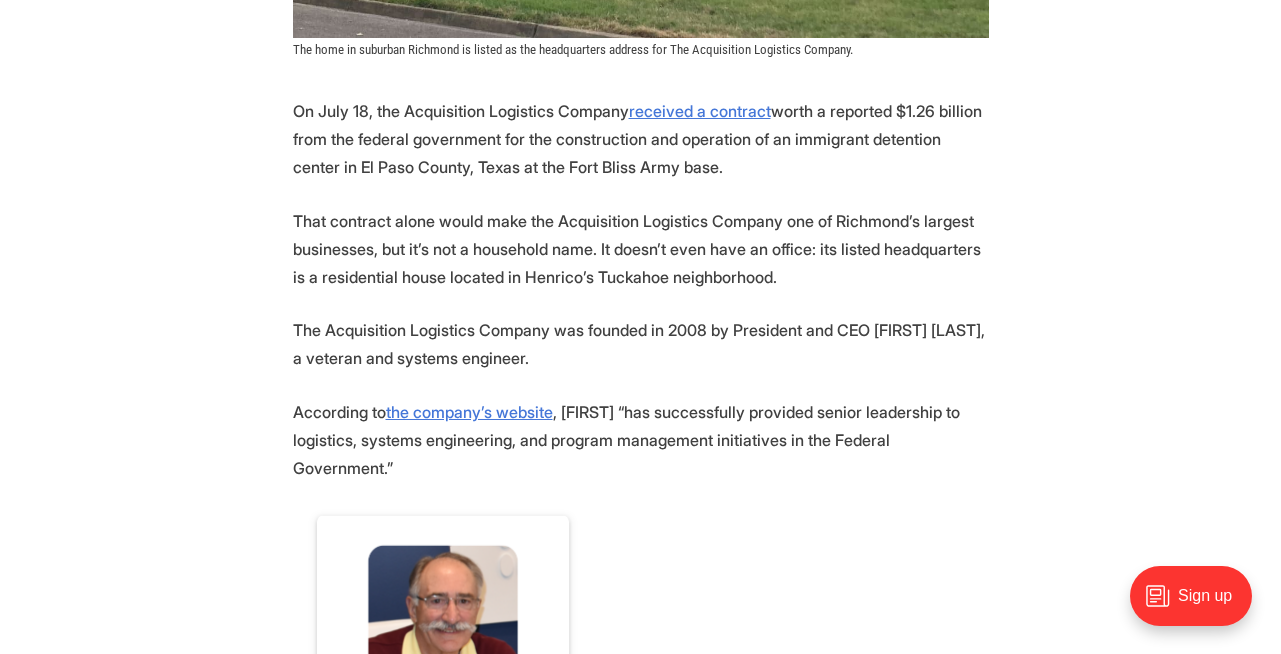 drag, startPoint x: 308, startPoint y: 349, endPoint x: 308, endPoint y: 365, distance: 16 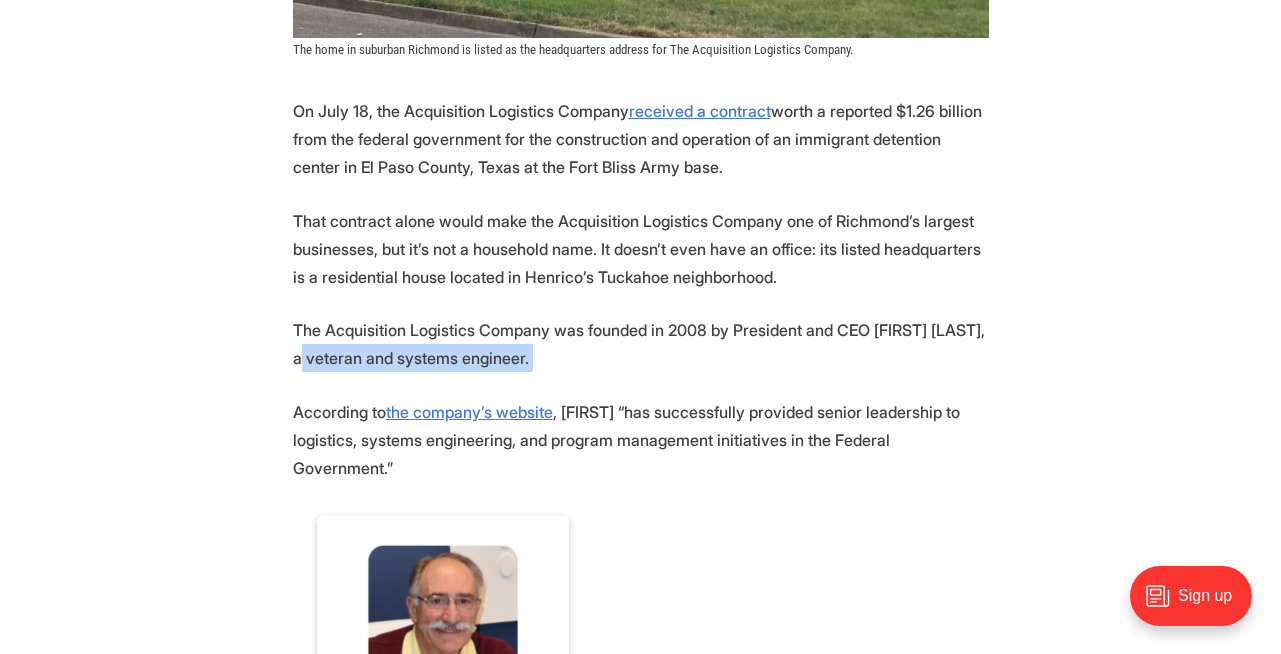drag, startPoint x: 308, startPoint y: 396, endPoint x: 300, endPoint y: 348, distance: 48.6621 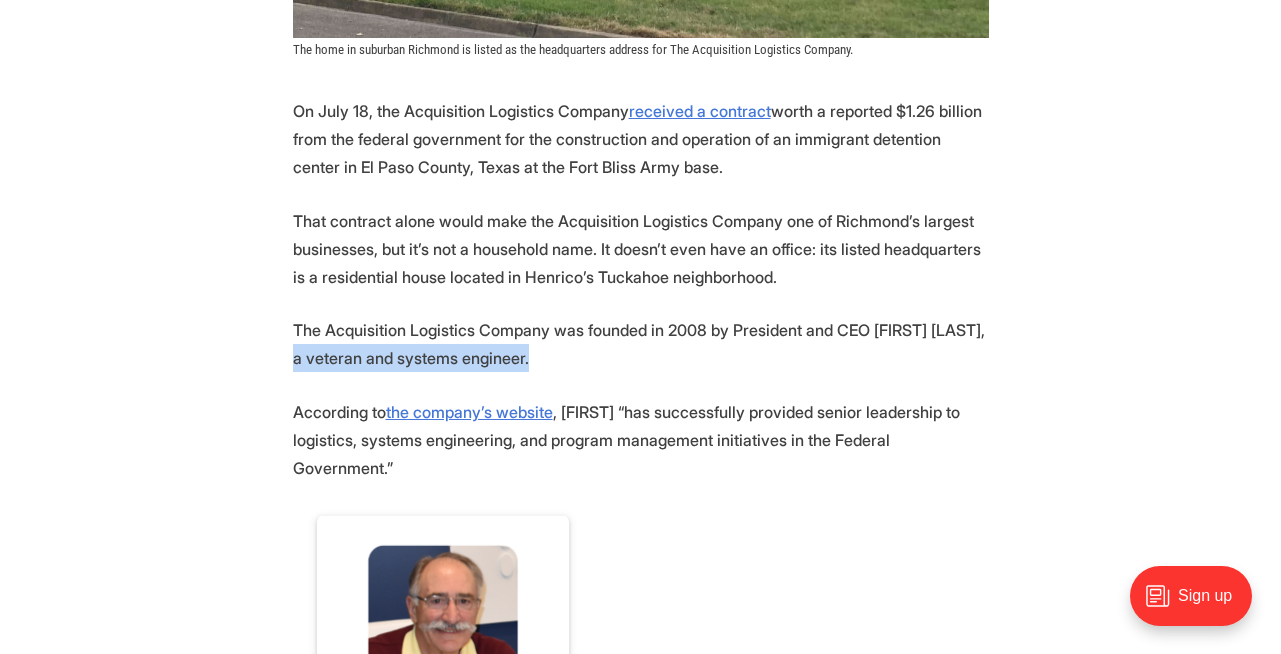 drag, startPoint x: 285, startPoint y: 356, endPoint x: 284, endPoint y: 381, distance: 25.019993 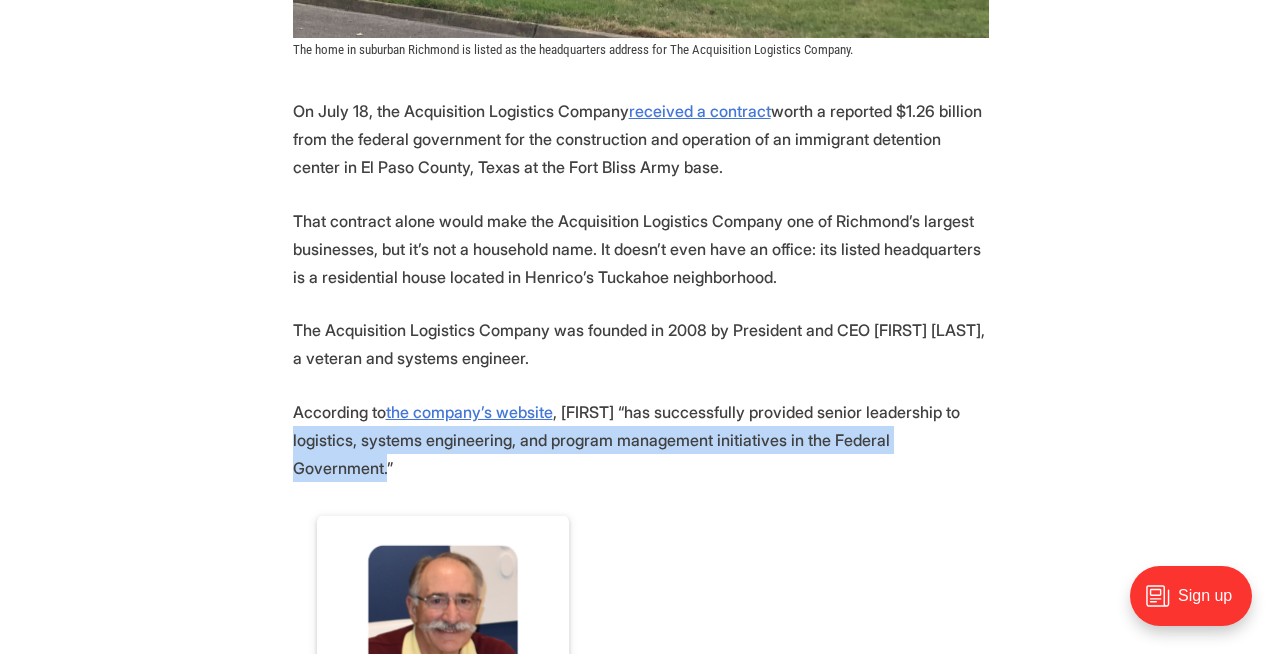 drag, startPoint x: 274, startPoint y: 428, endPoint x: 275, endPoint y: 459, distance: 31.016125 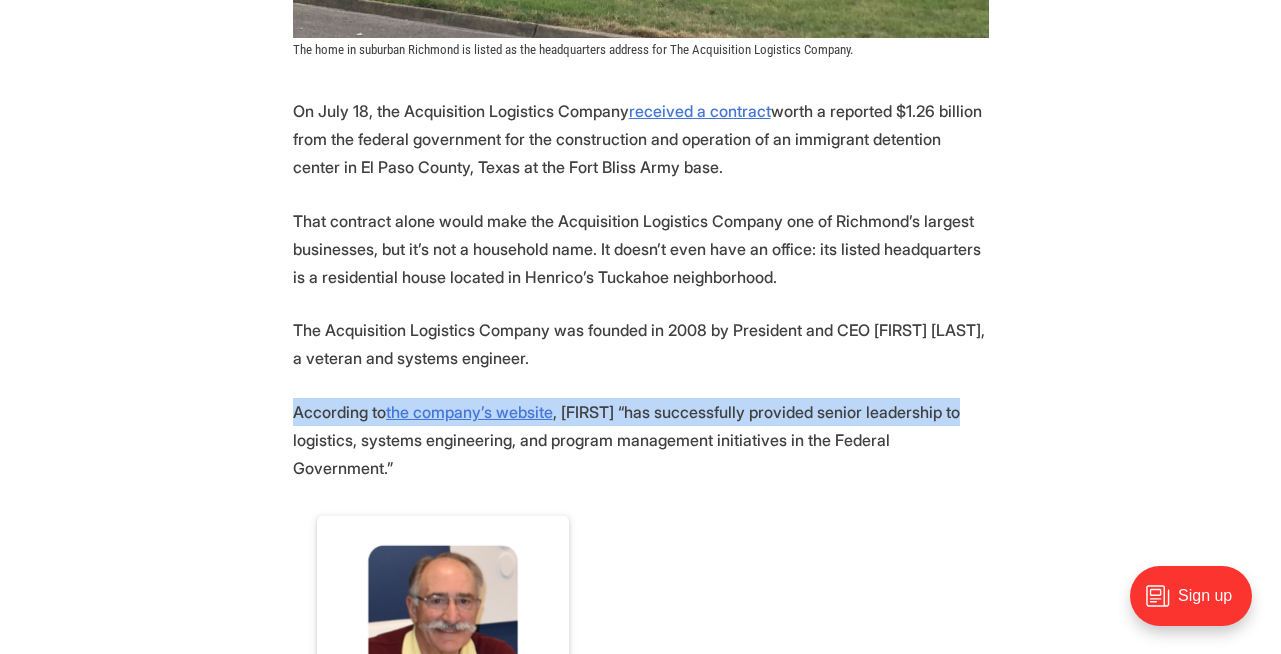 drag, startPoint x: 264, startPoint y: 401, endPoint x: 264, endPoint y: 427, distance: 26 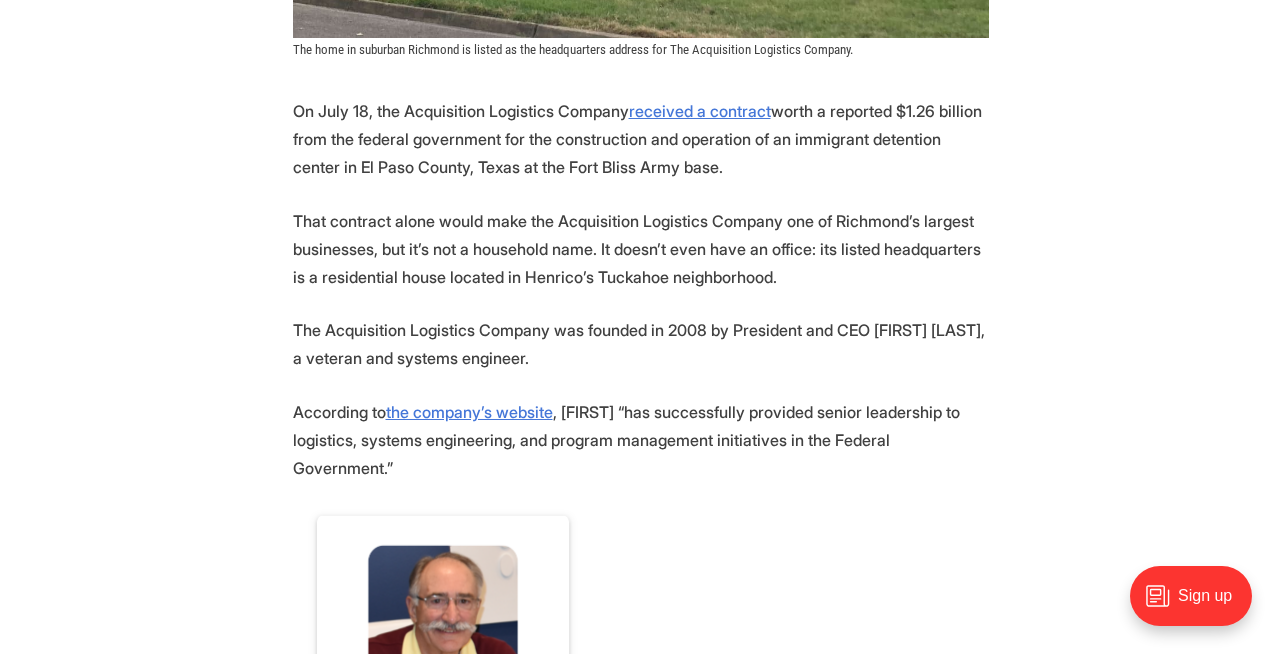 drag, startPoint x: 268, startPoint y: 391, endPoint x: 274, endPoint y: 422, distance: 31.575306 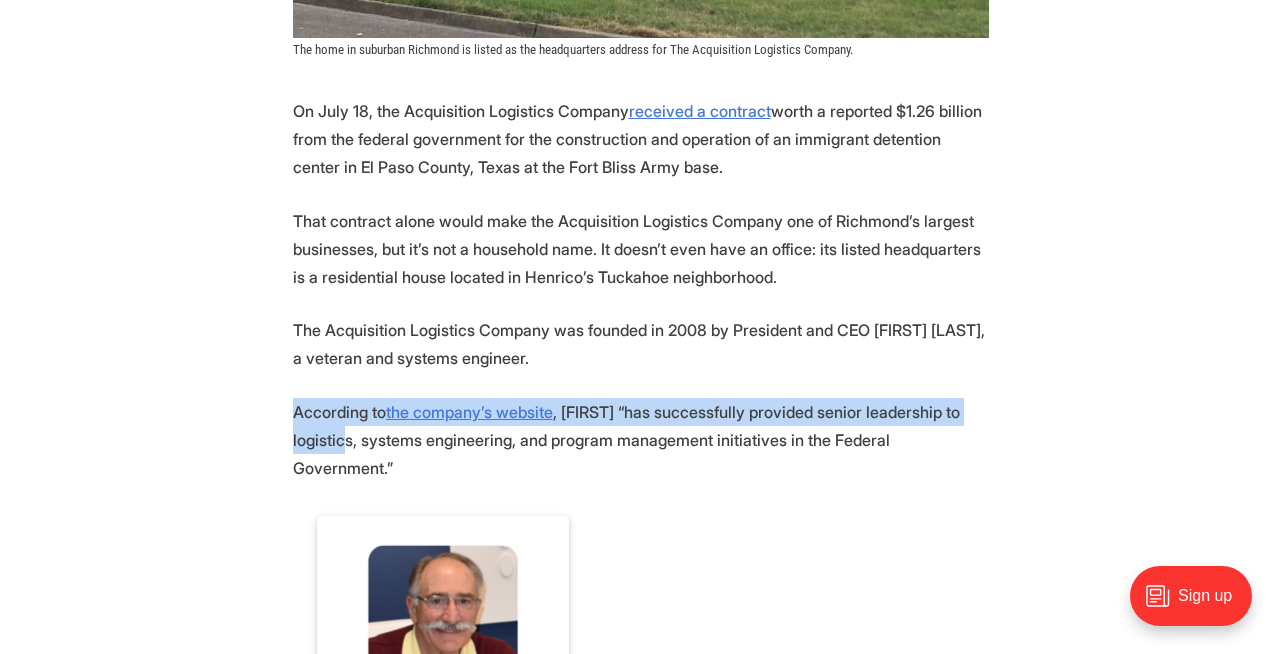 drag, startPoint x: 274, startPoint y: 422, endPoint x: 273, endPoint y: 446, distance: 24.020824 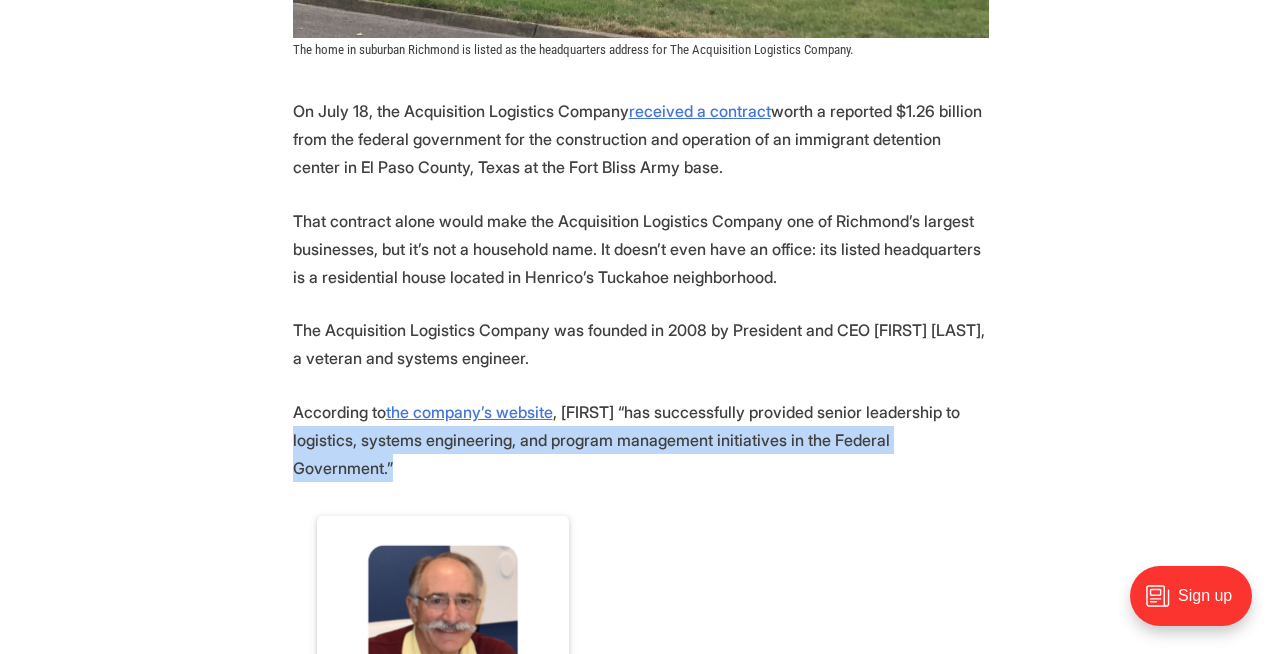 drag, startPoint x: 274, startPoint y: 468, endPoint x: 270, endPoint y: 432, distance: 36.221542 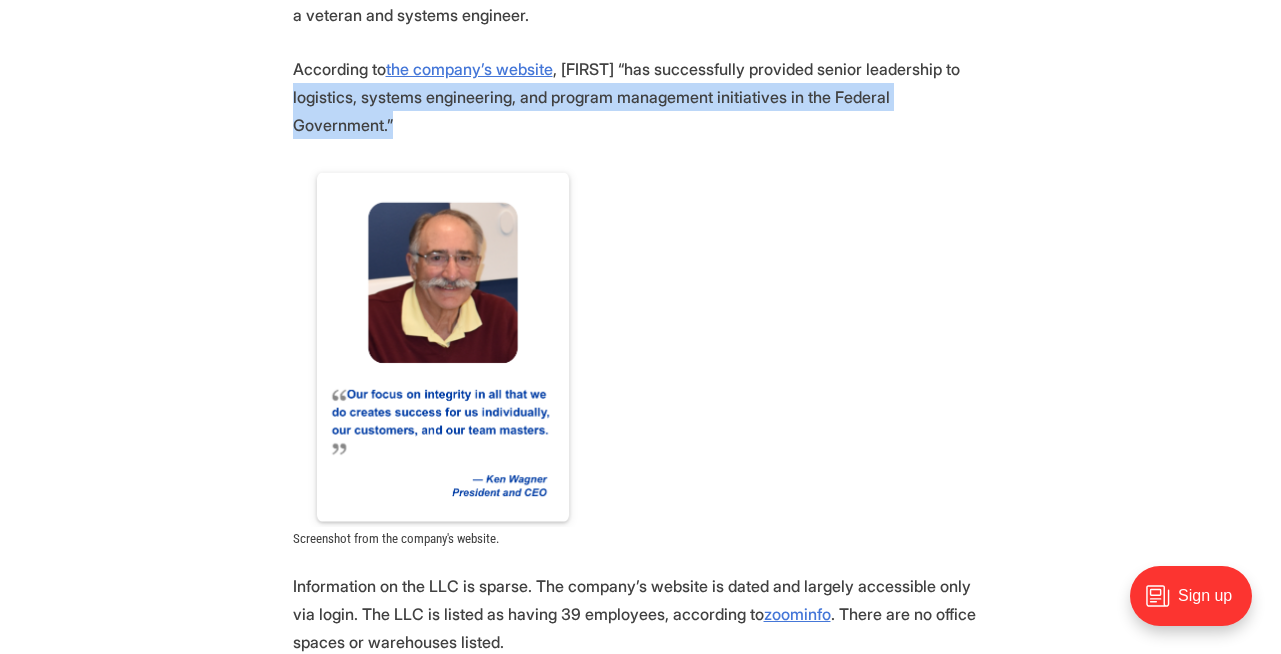 scroll, scrollTop: 1320, scrollLeft: 0, axis: vertical 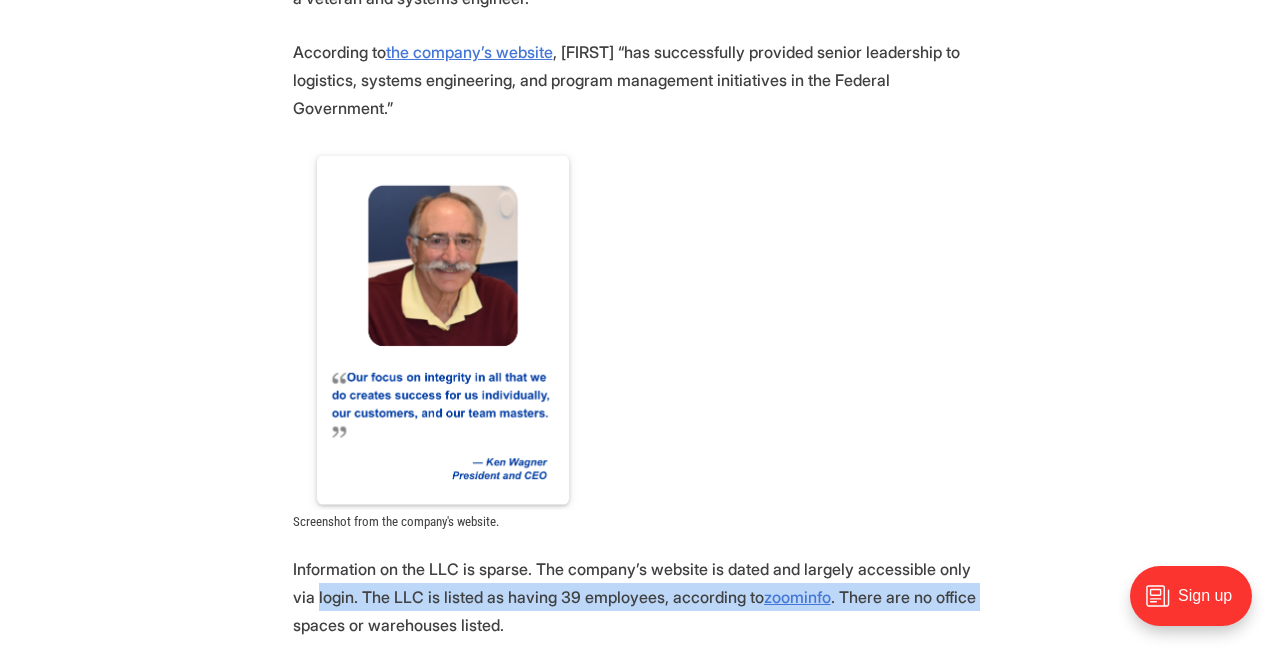 drag, startPoint x: 282, startPoint y: 566, endPoint x: 282, endPoint y: 600, distance: 34 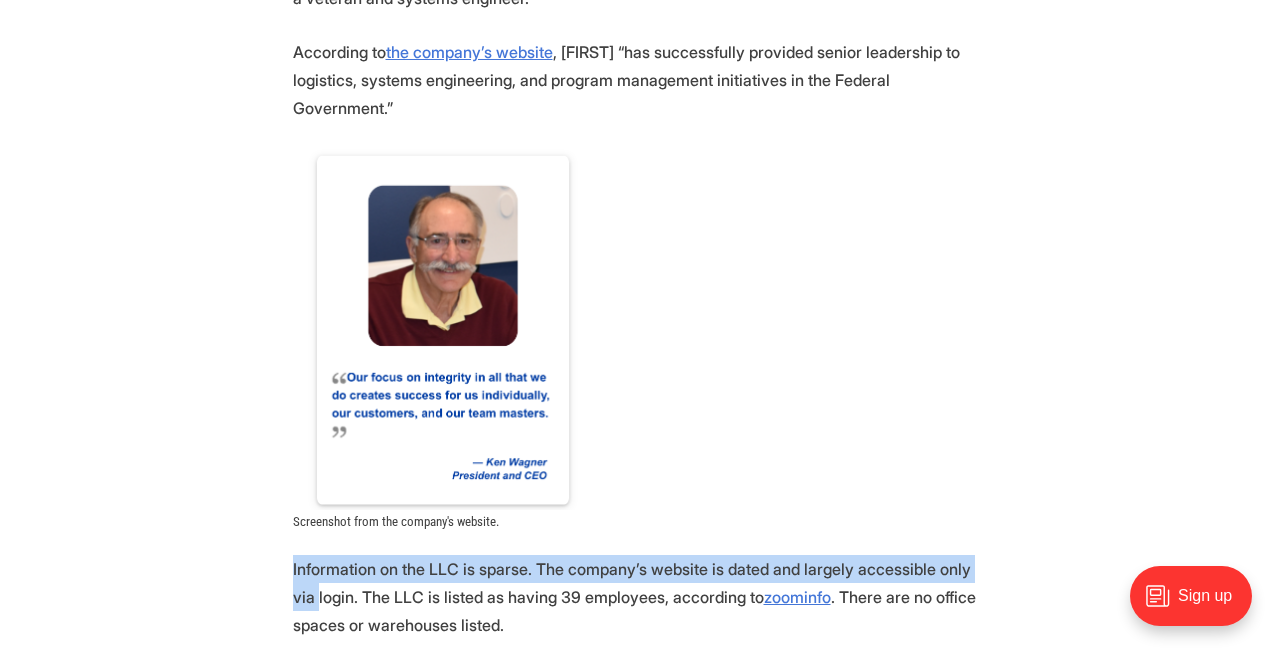 drag, startPoint x: 276, startPoint y: 537, endPoint x: 274, endPoint y: 571, distance: 34.058773 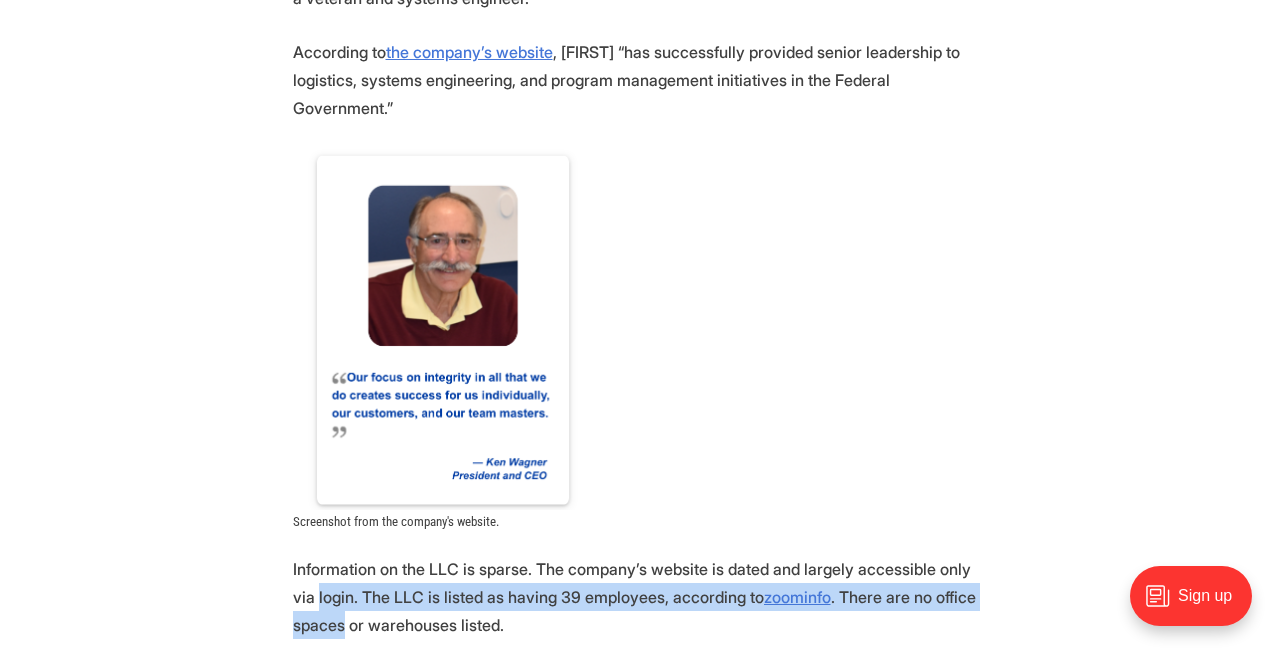 drag 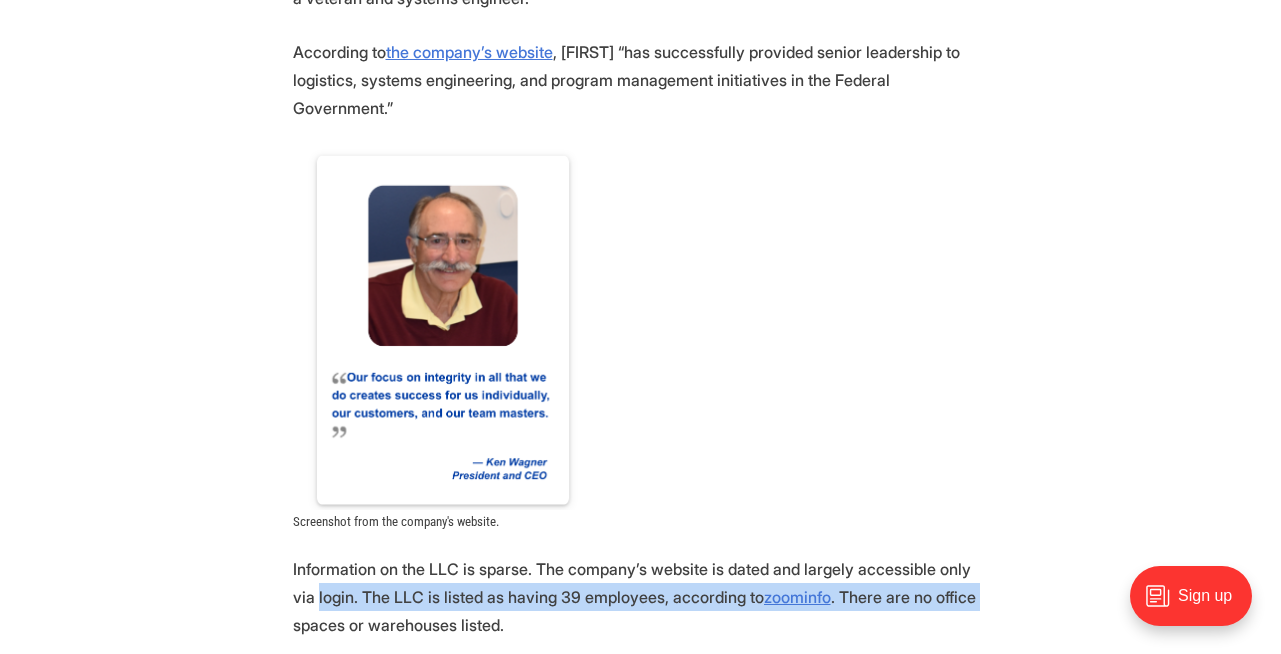 click on "On [MONTH] [DAY], the Acquisition Logistics Company  received a contract  worth a reported $1.26 billion from the federal government for the construction and operation of an immigrant detention center in [CITY] County, [STATE] at the Fort Bliss Army base. That contract alone would make the Acquisition Logistics Company one of Richmond’s largest businesses, but it’s not a household name. It doesn’t even have an office: its listed headquarters is a residential house located in Henrico’s Tuckahoe neighborhood. The Acquisition Logistics Company was founded in 2008 by President and CEO [FIRST] [LAST], a veteran and systems engineer. According to  the company’s website , [FIRST] “has successfully provided senior leadership to logistics, systems engineering, and program management initiatives in the Federal Government.”
Screenshot from the company's website.
zoominfo . There are no office spaces or warehouses listed.
." at bounding box center (640, 751) 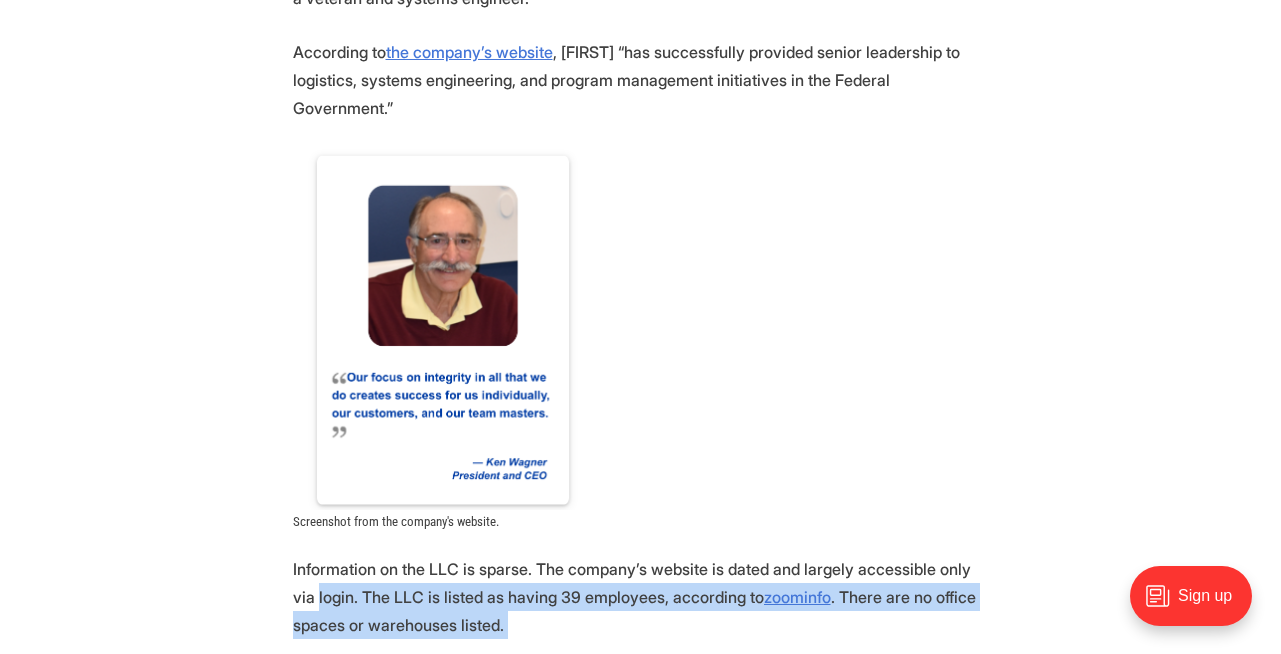 click on "On [MONTH] [DAY], the Acquisition Logistics Company  received a contract  worth a reported $1.26 billion from the federal government for the construction and operation of an immigrant detention center in [CITY] County, [STATE] at the Fort Bliss Army base. That contract alone would make the Acquisition Logistics Company one of Richmond’s largest businesses, but it’s not a household name. It doesn’t even have an office: its listed headquarters is a residential house located in Henrico’s Tuckahoe neighborhood. The Acquisition Logistics Company was founded in 2008 by President and CEO [FIRST] [LAST], a veteran and systems engineer. According to  the company’s website , [FIRST] “has successfully provided senior leadership to logistics, systems engineering, and program management initiatives in the Federal Government.”
Screenshot from the company's website.
zoominfo . There are no office spaces or warehouses listed.
." at bounding box center (640, 751) 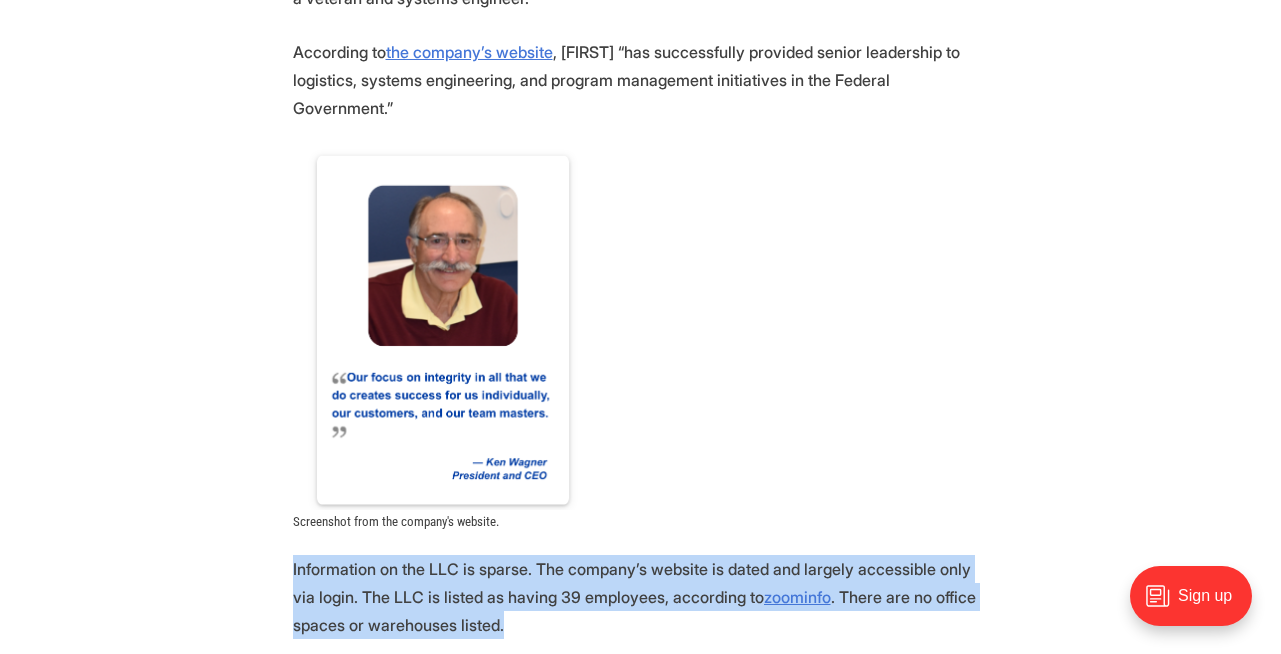 click on "On [MONTH] [DAY], the Acquisition Logistics Company  received a contract  worth a reported $1.26 billion from the federal government for the construction and operation of an immigrant detention center in [CITY] County, [STATE] at the Fort Bliss Army base. That contract alone would make the Acquisition Logistics Company one of Richmond’s largest businesses, but it’s not a household name. It doesn’t even have an office: its listed headquarters is a residential house located in Henrico’s Tuckahoe neighborhood. The Acquisition Logistics Company was founded in 2008 by President and CEO [FIRST] [LAST], a veteran and systems engineer. According to  the company’s website , [FIRST] “has successfully provided senior leadership to logistics, systems engineering, and program management initiatives in the Federal Government.”
Screenshot from the company's website.
zoominfo . There are no office spaces or warehouses listed.
." at bounding box center (640, 751) 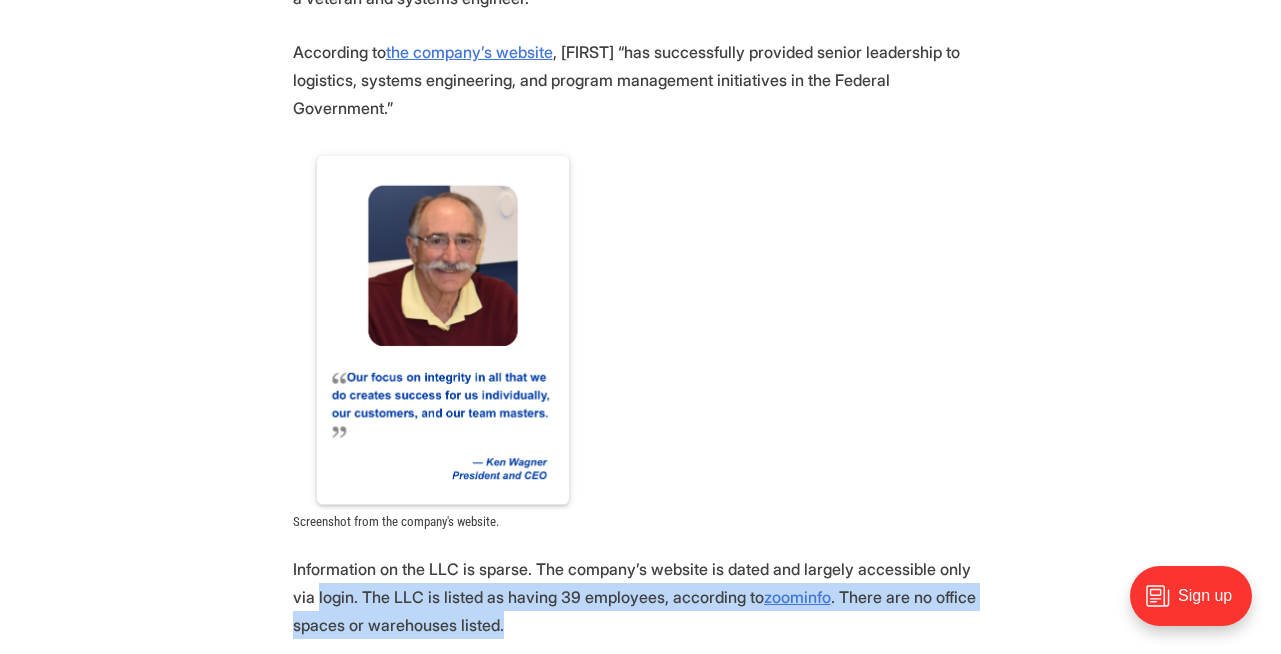 click on "On [MONTH] [DAY], the Acquisition Logistics Company  received a contract  worth a reported $1.26 billion from the federal government for the construction and operation of an immigrant detention center in [CITY] County, [STATE] at the Fort Bliss Army base. That contract alone would make the Acquisition Logistics Company one of Richmond’s largest businesses, but it’s not a household name. It doesn’t even have an office: its listed headquarters is a residential house located in Henrico’s Tuckahoe neighborhood. The Acquisition Logistics Company was founded in 2008 by President and CEO [FIRST] [LAST], a veteran and systems engineer. According to  the company’s website , [FIRST] “has successfully provided senior leadership to logistics, systems engineering, and program management initiatives in the Federal Government.”
Screenshot from the company's website.
zoominfo . There are no office spaces or warehouses listed.
." at bounding box center [640, 751] 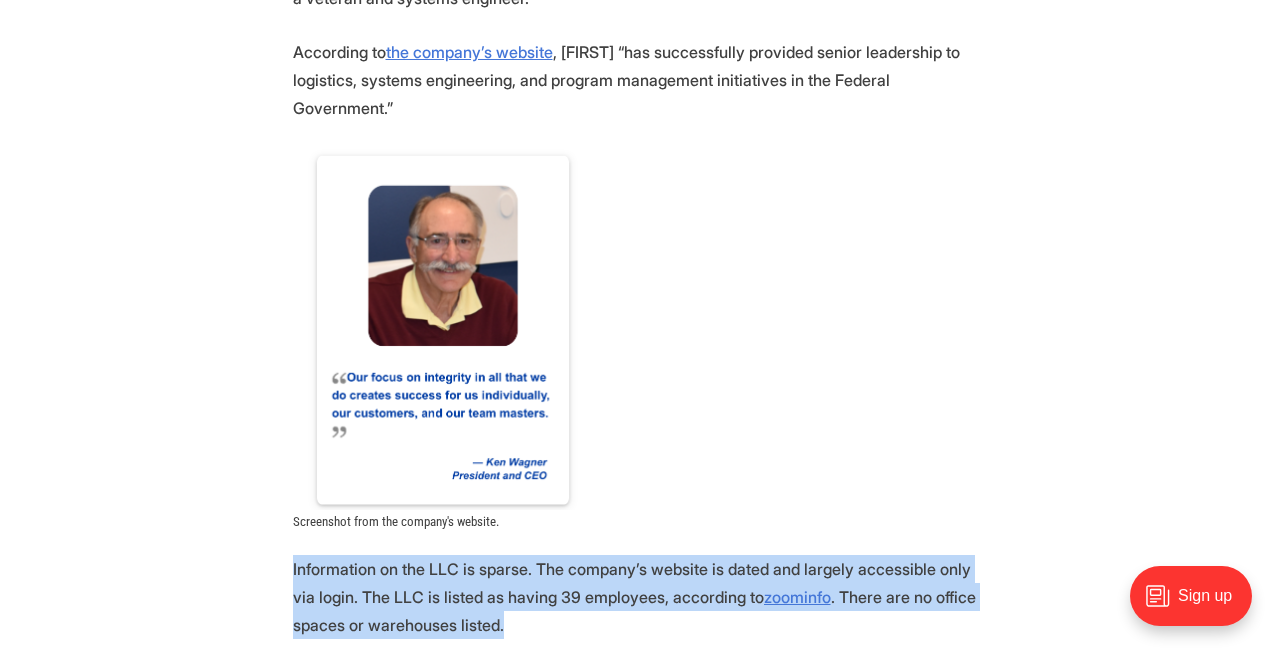 click on "On [MONTH] [DAY], the Acquisition Logistics Company  received a contract  worth a reported $1.26 billion from the federal government for the construction and operation of an immigrant detention center in [CITY] County, [STATE] at the Fort Bliss Army base. That contract alone would make the Acquisition Logistics Company one of Richmond’s largest businesses, but it’s not a household name. It doesn’t even have an office: its listed headquarters is a residential house located in Henrico’s Tuckahoe neighborhood. The Acquisition Logistics Company was founded in 2008 by President and CEO [FIRST] [LAST], a veteran and systems engineer. According to  the company’s website , [FIRST] “has successfully provided senior leadership to logistics, systems engineering, and program management initiatives in the Federal Government.”
Screenshot from the company's website.
zoominfo . There are no office spaces or warehouses listed.
." at bounding box center (640, 751) 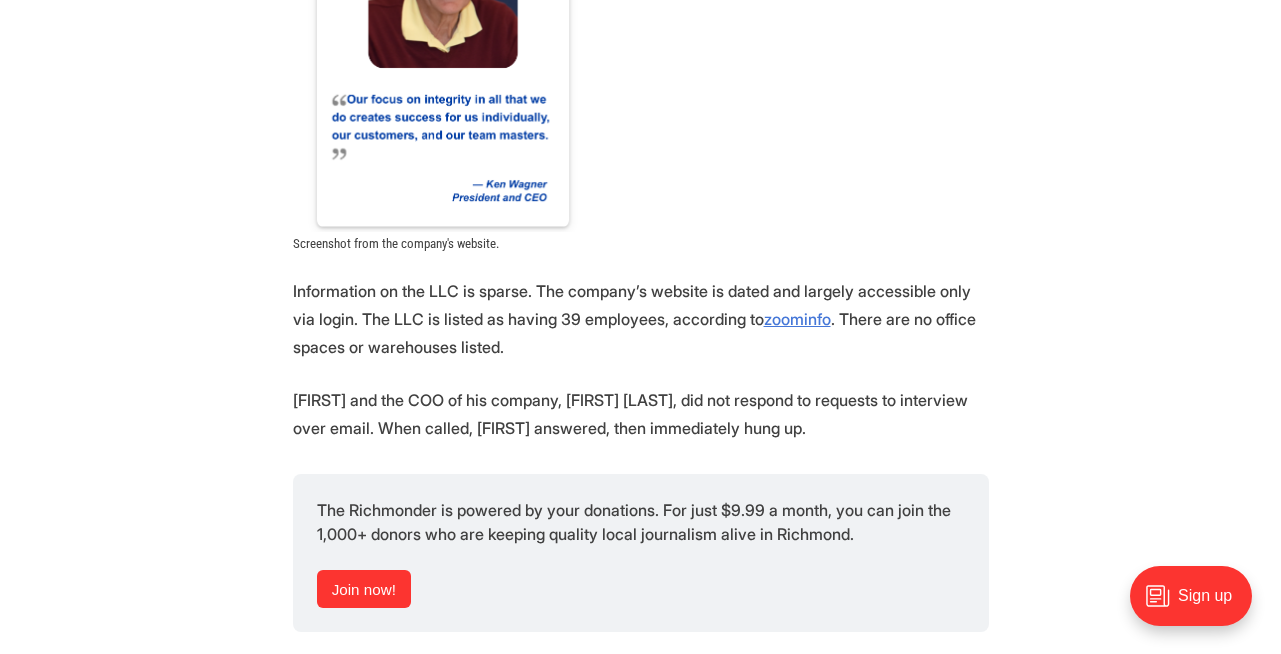scroll, scrollTop: 1680, scrollLeft: 0, axis: vertical 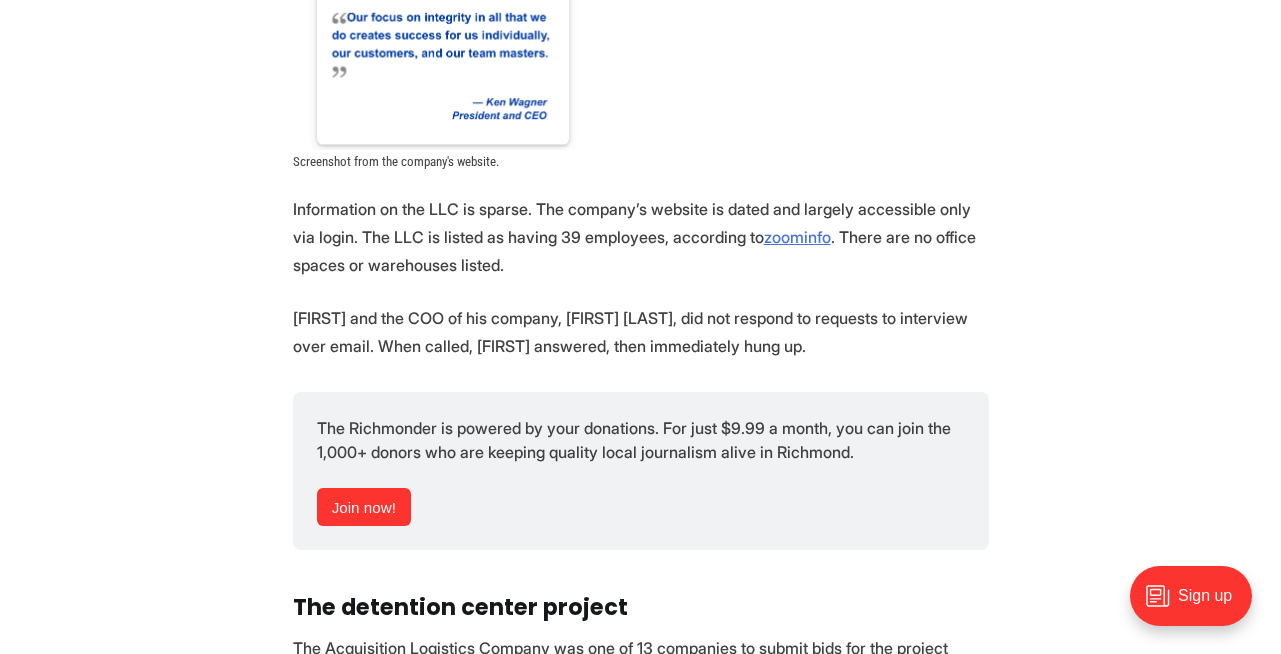 click on "On [MONTH] [DAY], the Acquisition Logistics Company  received a contract  worth a reported $1.26 billion from the federal government for the construction and operation of an immigrant detention center in [CITY] County, [STATE] at the Fort Bliss Army base. That contract alone would make the Acquisition Logistics Company one of Richmond’s largest businesses, but it’s not a household name. It doesn’t even have an office: its listed headquarters is a residential house located in Henrico’s Tuckahoe neighborhood. The Acquisition Logistics Company was founded in 2008 by President and CEO [FIRST] [LAST], a veteran and systems engineer. According to  the company’s website , [FIRST] “has successfully provided senior leadership to logistics, systems engineering, and program management initiatives in the Federal Government.”
Screenshot from the company's website.
zoominfo . There are no office spaces or warehouses listed.
." at bounding box center [640, 391] 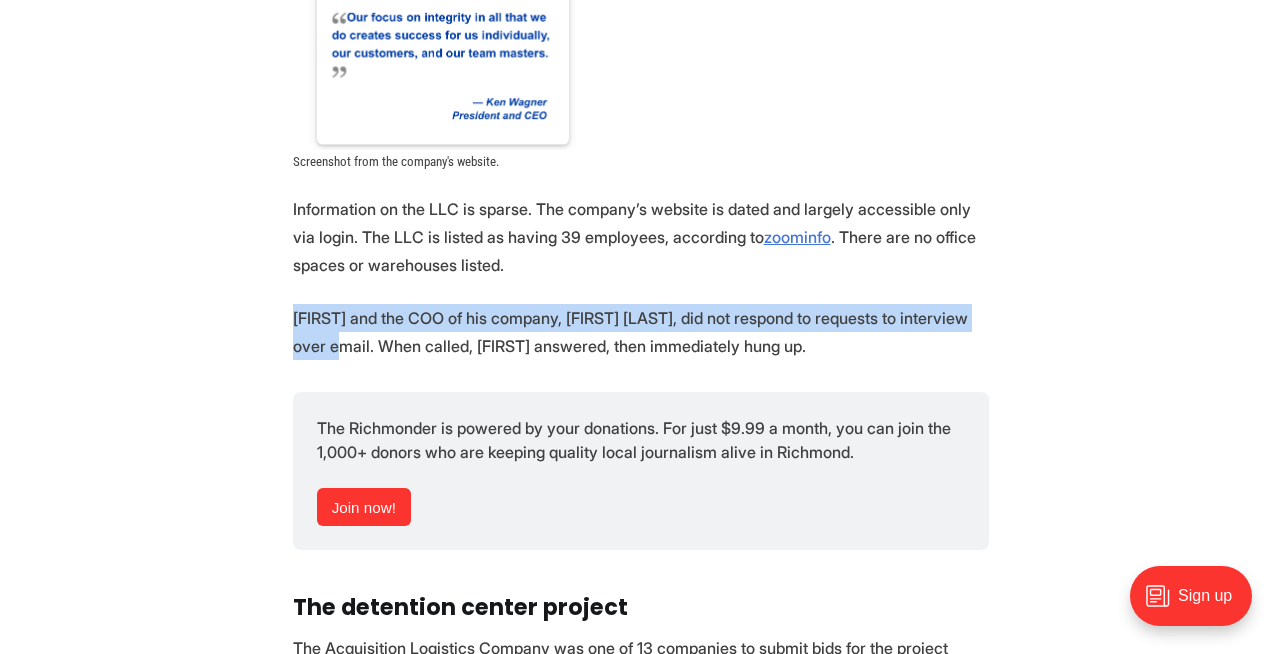 click on "On [MONTH] [DAY], the Acquisition Logistics Company  received a contract  worth a reported $1.26 billion from the federal government for the construction and operation of an immigrant detention center in [CITY] County, [STATE] at the Fort Bliss Army base. That contract alone would make the Acquisition Logistics Company one of Richmond’s largest businesses, but it’s not a household name. It doesn’t even have an office: its listed headquarters is a residential house located in Henrico’s Tuckahoe neighborhood. The Acquisition Logistics Company was founded in 2008 by President and CEO [FIRST] [LAST], a veteran and systems engineer. According to  the company’s website , [FIRST] “has successfully provided senior leadership to logistics, systems engineering, and program management initiatives in the Federal Government.”
Screenshot from the company's website.
zoominfo . There are no office spaces or warehouses listed.
." at bounding box center [640, 391] 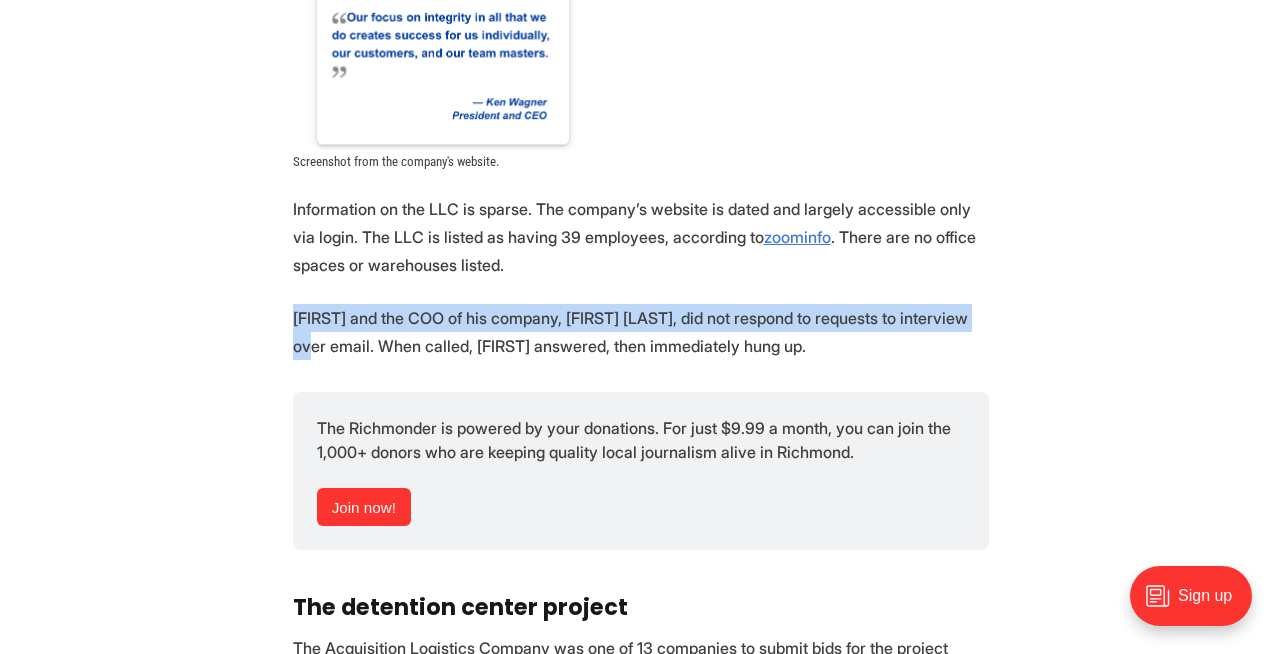 click on "On [MONTH] [DAY], the Acquisition Logistics Company  received a contract  worth a reported $1.26 billion from the federal government for the construction and operation of an immigrant detention center in [CITY] County, [STATE] at the Fort Bliss Army base. That contract alone would make the Acquisition Logistics Company one of Richmond’s largest businesses, but it’s not a household name. It doesn’t even have an office: its listed headquarters is a residential house located in Henrico’s Tuckahoe neighborhood. The Acquisition Logistics Company was founded in 2008 by President and CEO [FIRST] [LAST], a veteran and systems engineer. According to  the company’s website , [FIRST] “has successfully provided senior leadership to logistics, systems engineering, and program management initiatives in the Federal Government.”
Screenshot from the company's website.
zoominfo . There are no office spaces or warehouses listed.
." at bounding box center (640, 391) 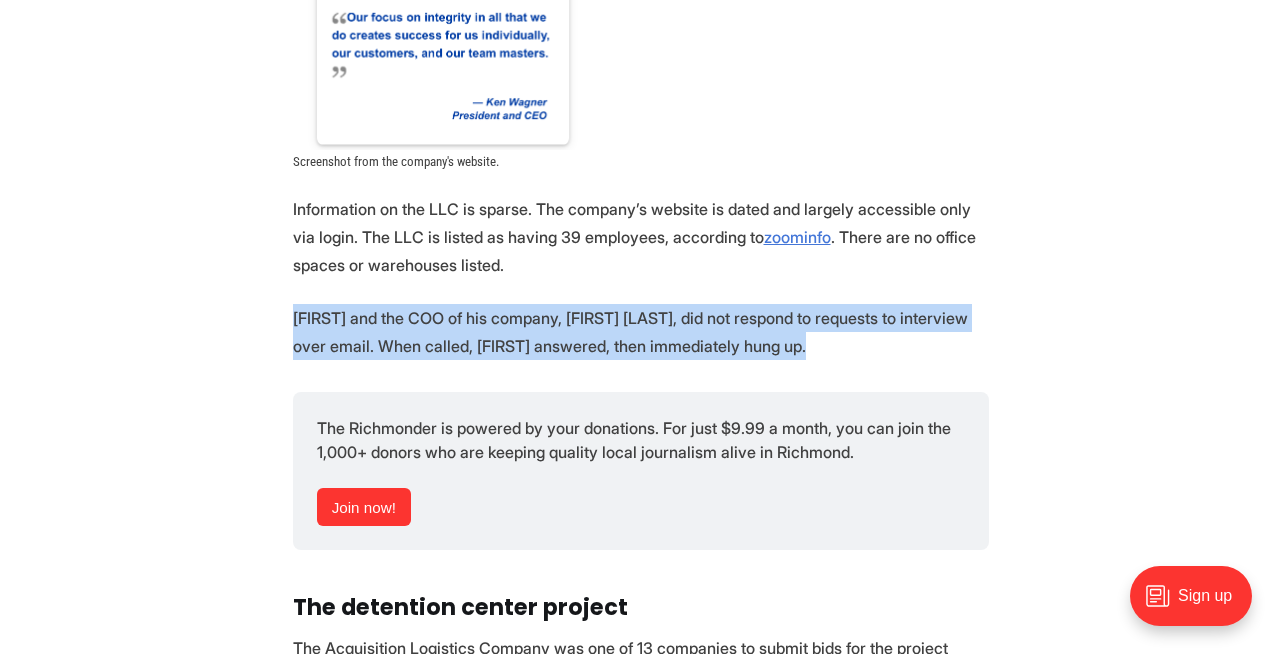 click on "On [MONTH] [DAY], the Acquisition Logistics Company  received a contract  worth a reported $1.26 billion from the federal government for the construction and operation of an immigrant detention center in [CITY] County, [STATE] at the Fort Bliss Army base. That contract alone would make the Acquisition Logistics Company one of Richmond’s largest businesses, but it’s not a household name. It doesn’t even have an office: its listed headquarters is a residential house located in Henrico’s Tuckahoe neighborhood. The Acquisition Logistics Company was founded in 2008 by President and CEO [FIRST] [LAST], a veteran and systems engineer. According to  the company’s website , [FIRST] “has successfully provided senior leadership to logistics, systems engineering, and program management initiatives in the Federal Government.”
Screenshot from the company's website.
zoominfo . There are no office spaces or warehouses listed.
." at bounding box center (640, 391) 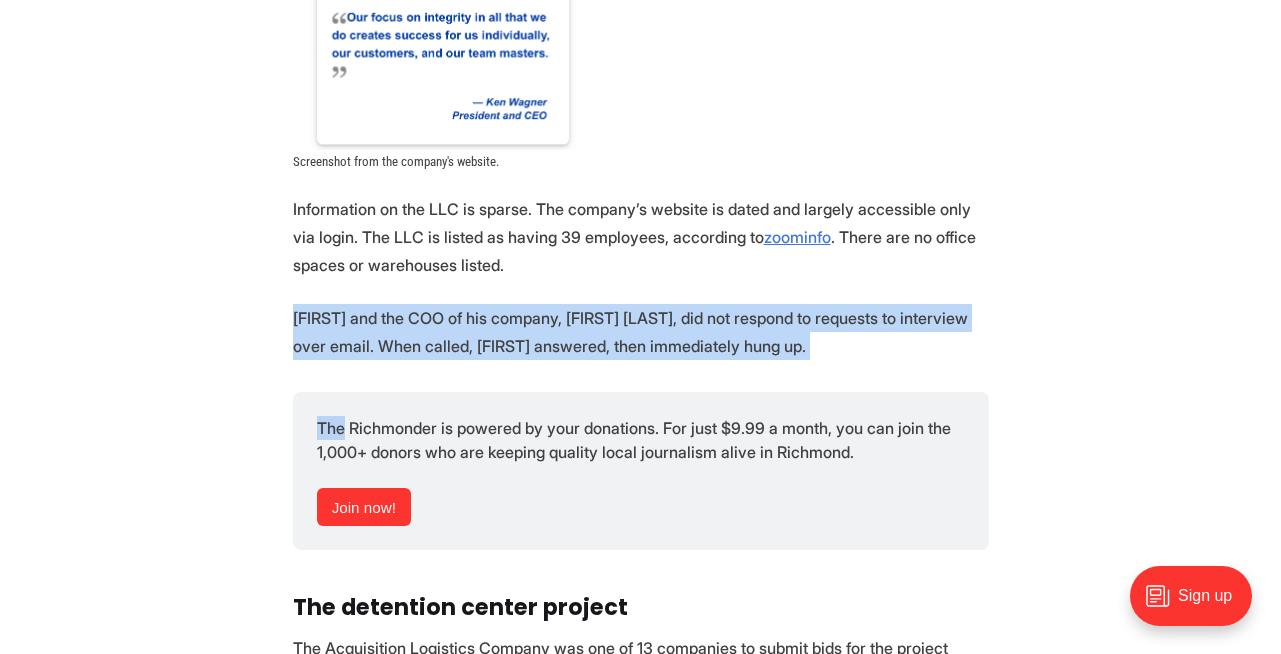 click on "On [MONTH] [DAY], the Acquisition Logistics Company  received a contract  worth a reported $1.26 billion from the federal government for the construction and operation of an immigrant detention center in [CITY] County, [STATE] at the Fort Bliss Army base. That contract alone would make the Acquisition Logistics Company one of Richmond’s largest businesses, but it’s not a household name. It doesn’t even have an office: its listed headquarters is a residential house located in Henrico’s Tuckahoe neighborhood. The Acquisition Logistics Company was founded in 2008 by President and CEO [FIRST] [LAST], a veteran and systems engineer. According to  the company’s website , [FIRST] “has successfully provided senior leadership to logistics, systems engineering, and program management initiatives in the Federal Government.”
Screenshot from the company's website.
zoominfo . There are no office spaces or warehouses listed.
." at bounding box center [640, 391] 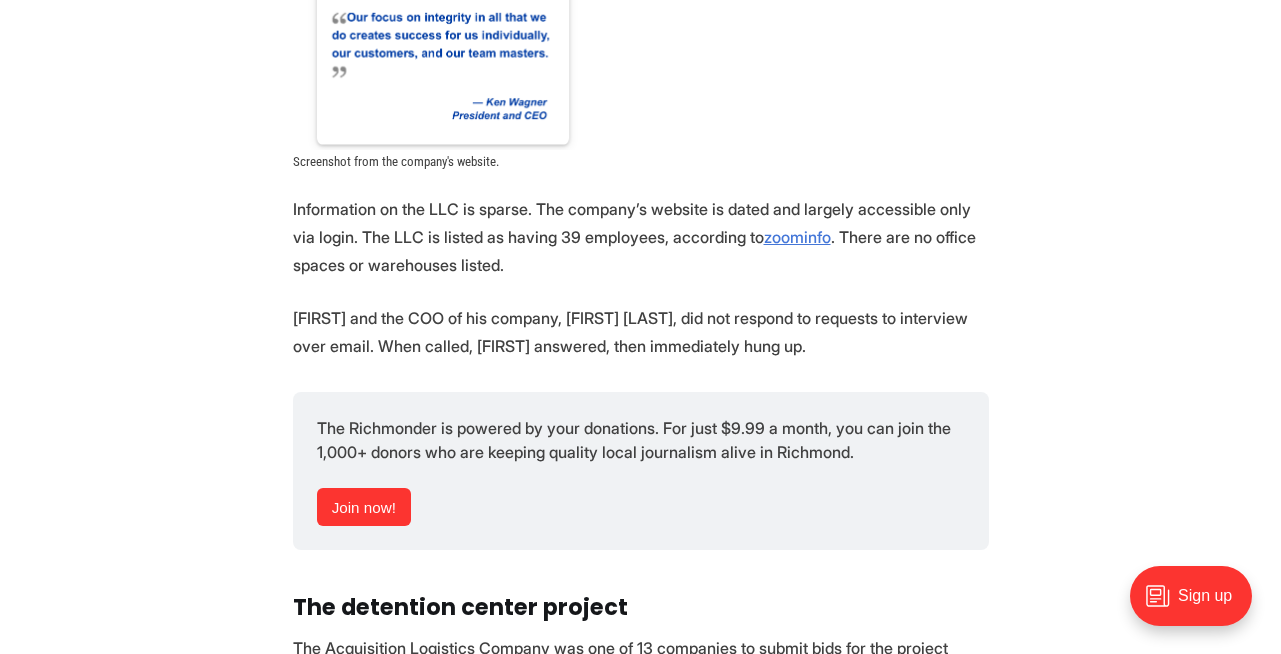 click on "On [MONTH] [DAY], the Acquisition Logistics Company  received a contract  worth a reported $1.26 billion from the federal government for the construction and operation of an immigrant detention center in [CITY] County, [STATE] at the Fort Bliss Army base. That contract alone would make the Acquisition Logistics Company one of Richmond’s largest businesses, but it’s not a household name. It doesn’t even have an office: its listed headquarters is a residential house located in Henrico’s Tuckahoe neighborhood. The Acquisition Logistics Company was founded in 2008 by President and CEO [FIRST] [LAST], a veteran and systems engineer. According to  the company’s website , [FIRST] “has successfully provided senior leadership to logistics, systems engineering, and program management initiatives in the Federal Government.”
Screenshot from the company's website.
zoominfo . There are no office spaces or warehouses listed.
." at bounding box center [640, 391] 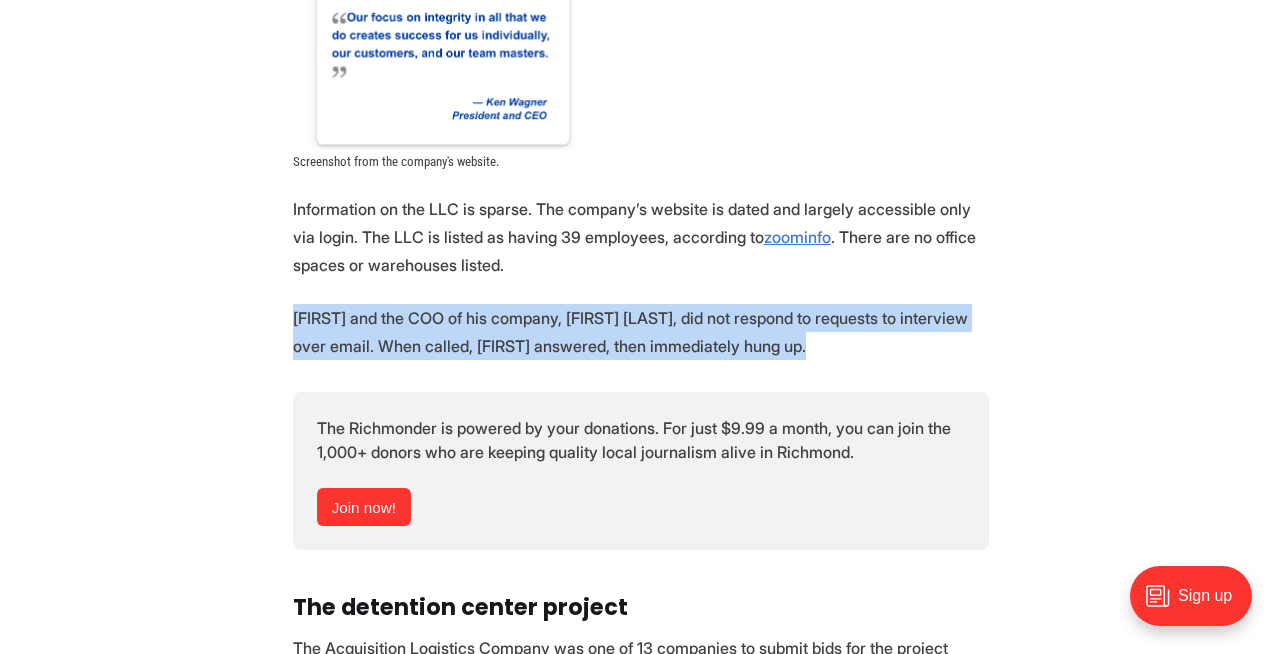 click on "On [MONTH] [DAY], the Acquisition Logistics Company  received a contract  worth a reported $1.26 billion from the federal government for the construction and operation of an immigrant detention center in [CITY] County, [STATE] at the Fort Bliss Army base. That contract alone would make the Acquisition Logistics Company one of Richmond’s largest businesses, but it’s not a household name. It doesn’t even have an office: its listed headquarters is a residential house located in Henrico’s Tuckahoe neighborhood. The Acquisition Logistics Company was founded in 2008 by President and CEO [FIRST] [LAST], a veteran and systems engineer. According to  the company’s website , [FIRST] “has successfully provided senior leadership to logistics, systems engineering, and program management initiatives in the Federal Government.”
Screenshot from the company's website.
zoominfo . There are no office spaces or warehouses listed.
." at bounding box center (640, 391) 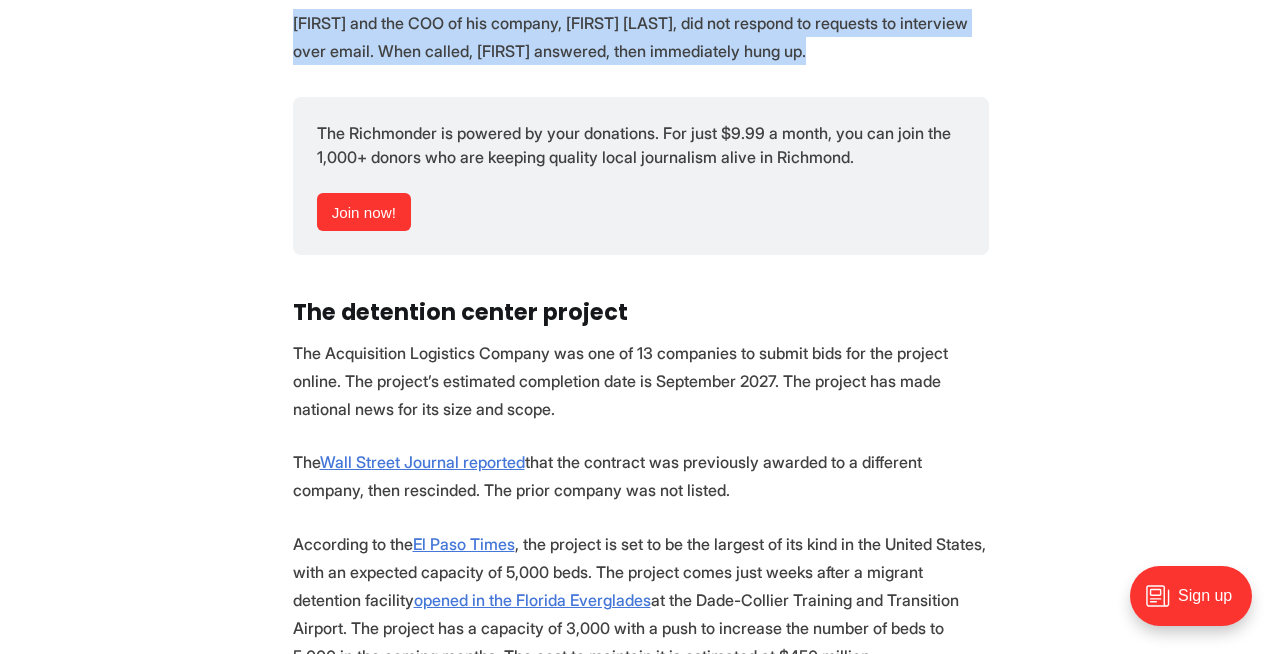 scroll, scrollTop: 2040, scrollLeft: 0, axis: vertical 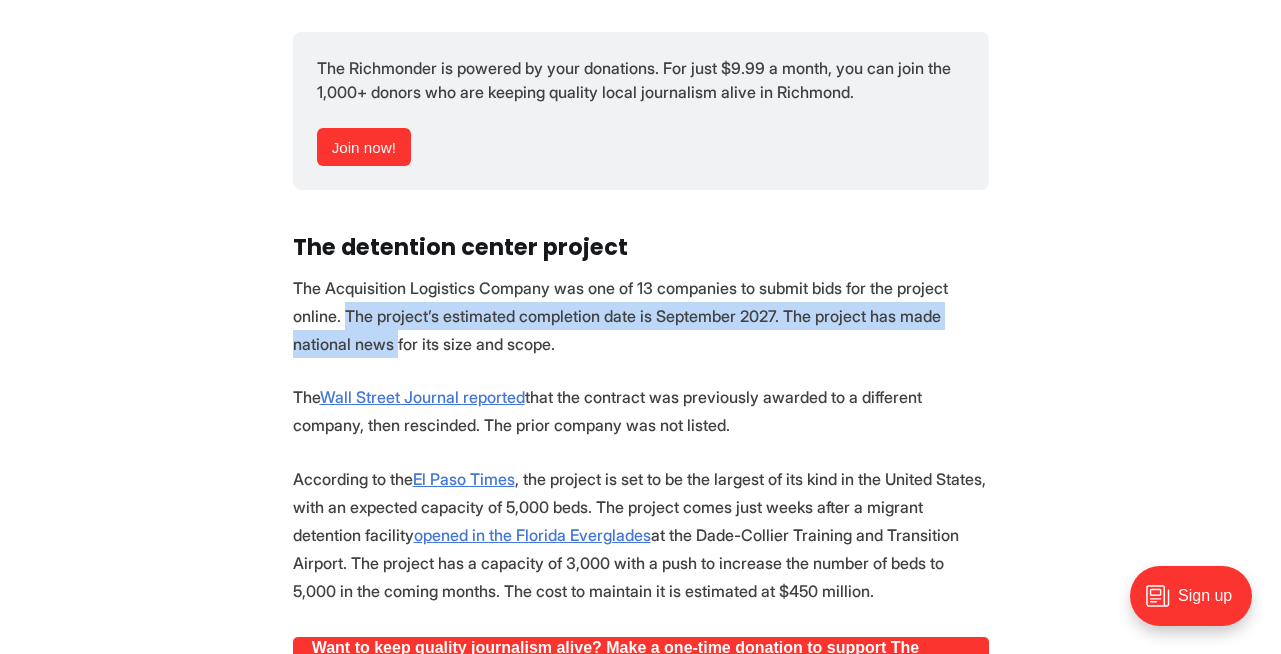 click on "On [MONTH] [DAY], the Acquisition Logistics Company  received a contract  worth a reported $1.26 billion from the federal government for the construction and operation of an immigrant detention center in [CITY] County, [STATE] at the Fort Bliss Army base. That contract alone would make the Acquisition Logistics Company one of Richmond’s largest businesses, but it’s not a household name. It doesn’t even have an office: its listed headquarters is a residential house located in Henrico’s Tuckahoe neighborhood. The Acquisition Logistics Company was founded in 2008 by President and CEO [FIRST] [LAST], a veteran and systems engineer. According to  the company’s website , [FIRST] “has successfully provided senior leadership to logistics, systems engineering, and program management initiatives in the Federal Government.”
Screenshot from the company's website.
zoominfo . There are no office spaces or warehouses listed.
." at bounding box center (640, 31) 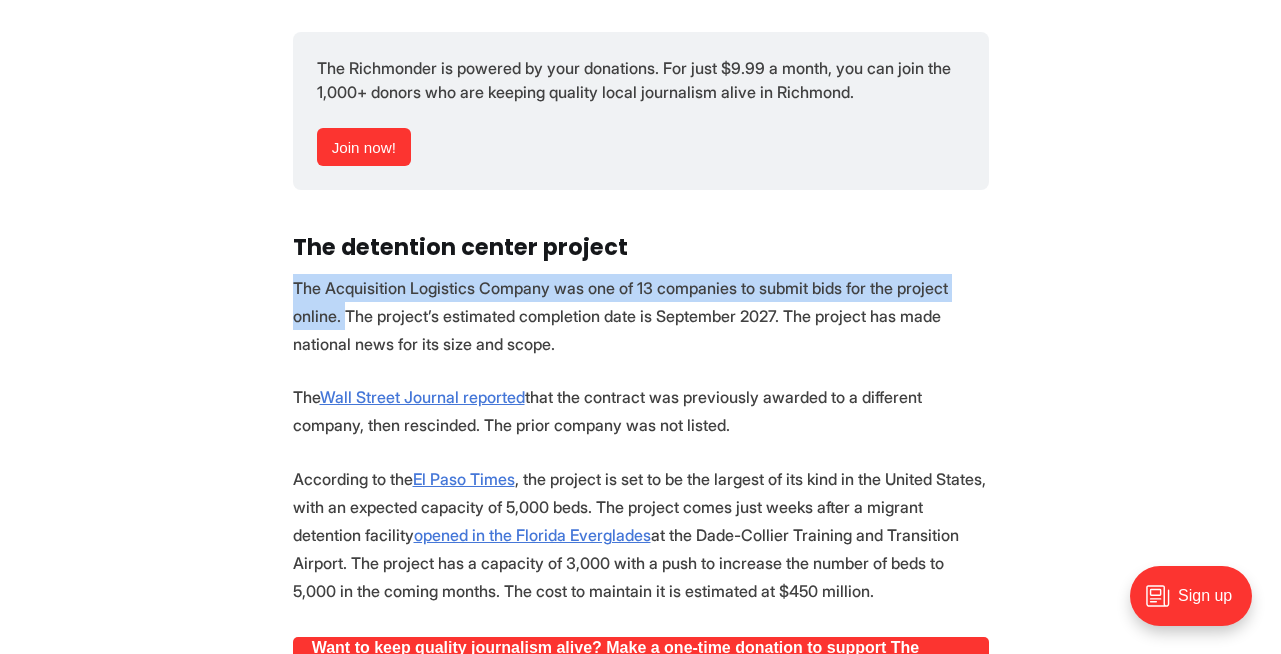 click on "On [MONTH] [DAY], the Acquisition Logistics Company  received a contract  worth a reported $1.26 billion from the federal government for the construction and operation of an immigrant detention center in [CITY] County, [STATE] at the Fort Bliss Army base. That contract alone would make the Acquisition Logistics Company one of Richmond’s largest businesses, but it’s not a household name. It doesn’t even have an office: its listed headquarters is a residential house located in Henrico’s Tuckahoe neighborhood. The Acquisition Logistics Company was founded in 2008 by President and CEO [FIRST] [LAST], a veteran and systems engineer. According to  the company’s website , [FIRST] “has successfully provided senior leadership to logistics, systems engineering, and program management initiatives in the Federal Government.”
Screenshot from the company's website.
zoominfo . There are no office spaces or warehouses listed.
." at bounding box center [640, 31] 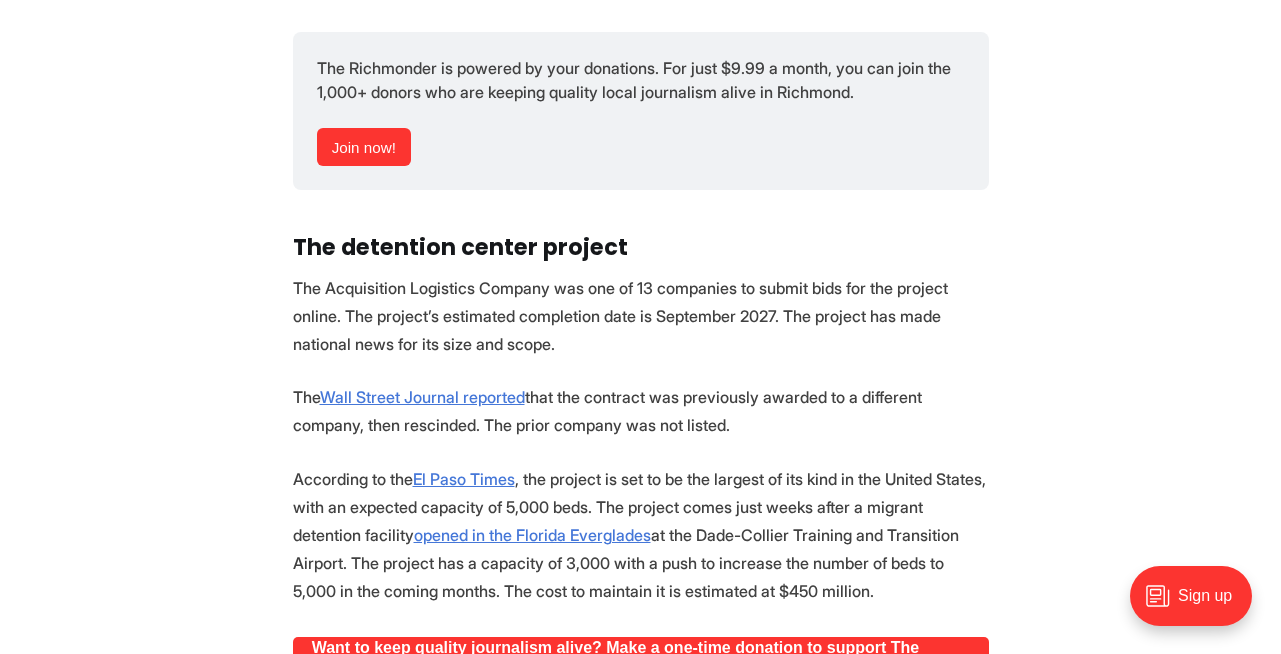 click on "On [MONTH] [DAY], the Acquisition Logistics Company  received a contract  worth a reported $1.26 billion from the federal government for the construction and operation of an immigrant detention center in [CITY] County, [STATE] at the Fort Bliss Army base. That contract alone would make the Acquisition Logistics Company one of Richmond’s largest businesses, but it’s not a household name. It doesn’t even have an office: its listed headquarters is a residential house located in Henrico’s Tuckahoe neighborhood. The Acquisition Logistics Company was founded in 2008 by President and CEO [FIRST] [LAST], a veteran and systems engineer. According to  the company’s website , [FIRST] “has successfully provided senior leadership to logistics, systems engineering, and program management initiatives in the Federal Government.”
Screenshot from the company's website.
zoominfo . There are no office spaces or warehouses listed.
." at bounding box center (640, 31) 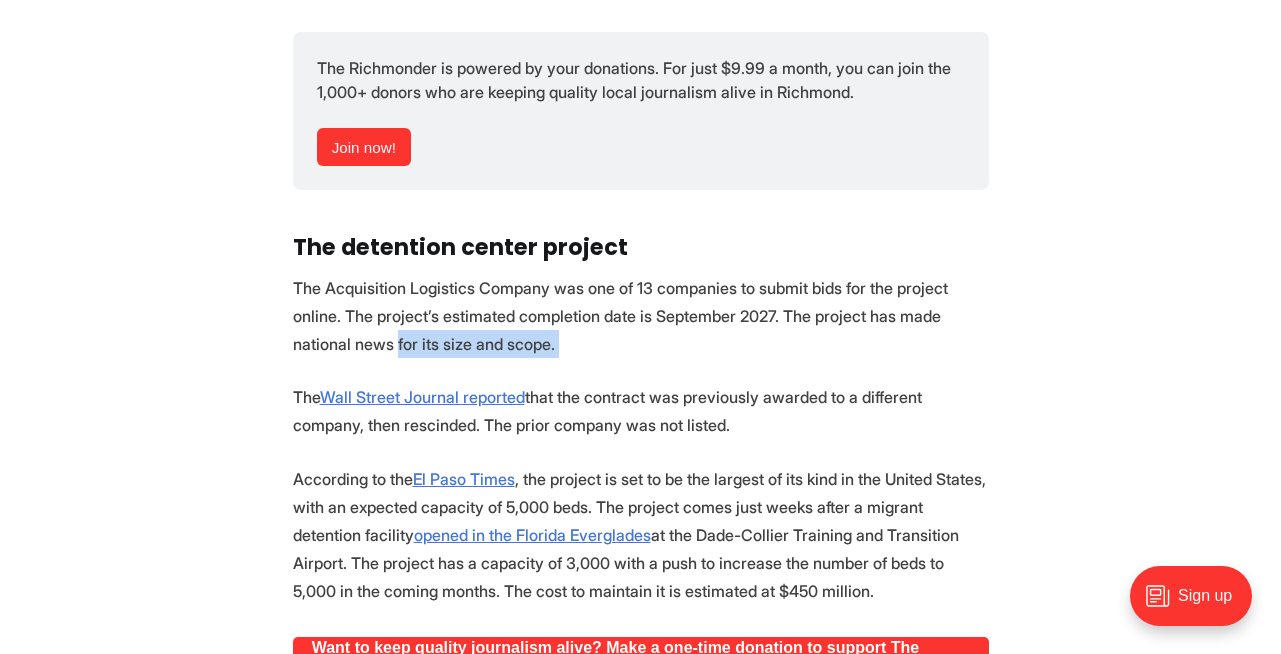 click on "On [MONTH] [DAY], the Acquisition Logistics Company  received a contract  worth a reported $1.26 billion from the federal government for the construction and operation of an immigrant detention center in [CITY] County, [STATE] at the Fort Bliss Army base. That contract alone would make the Acquisition Logistics Company one of Richmond’s largest businesses, but it’s not a household name. It doesn’t even have an office: its listed headquarters is a residential house located in Henrico’s Tuckahoe neighborhood. The Acquisition Logistics Company was founded in 2008 by President and CEO [FIRST] [LAST], a veteran and systems engineer. According to  the company’s website , [FIRST] “has successfully provided senior leadership to logistics, systems engineering, and program management initiatives in the Federal Government.”
Screenshot from the company's website.
zoominfo . There are no office spaces or warehouses listed.
." at bounding box center [640, 31] 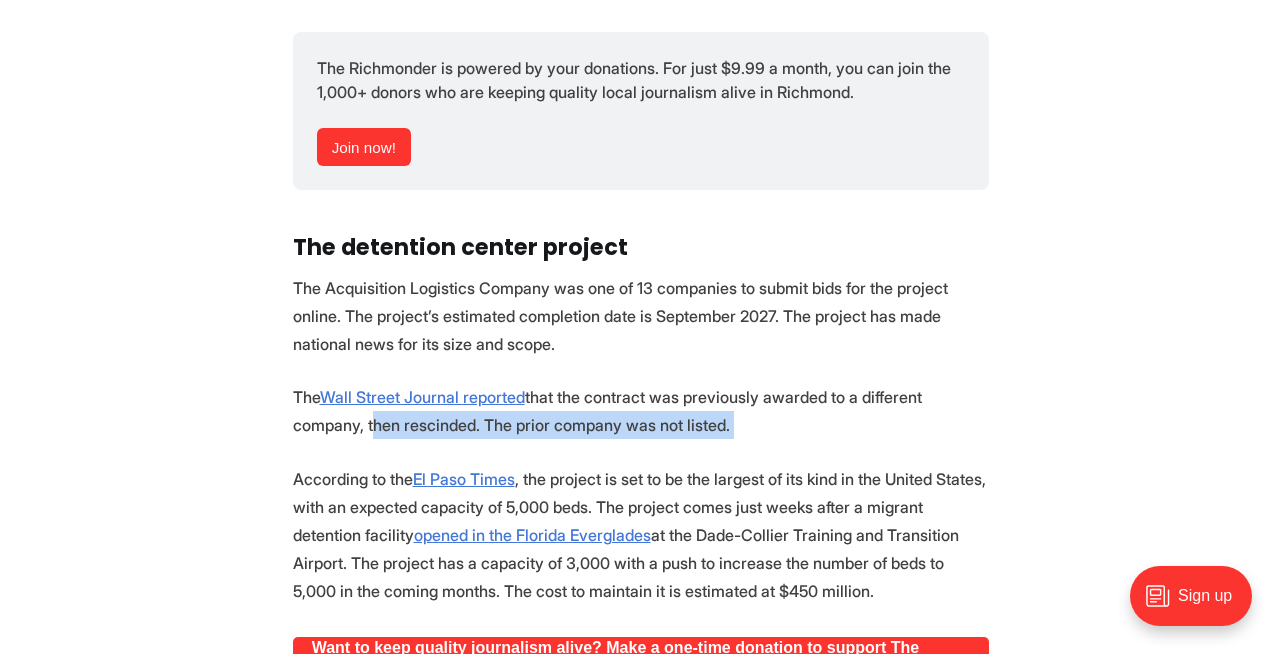 click on "On [MONTH] [DAY], the Acquisition Logistics Company  received a contract  worth a reported $1.26 billion from the federal government for the construction and operation of an immigrant detention center in [CITY] County, [STATE] at the Fort Bliss Army base. That contract alone would make the Acquisition Logistics Company one of Richmond’s largest businesses, but it’s not a household name. It doesn’t even have an office: its listed headquarters is a residential house located in Henrico’s Tuckahoe neighborhood. The Acquisition Logistics Company was founded in 2008 by President and CEO [FIRST] [LAST], a veteran and systems engineer. According to  the company’s website , [FIRST] “has successfully provided senior leadership to logistics, systems engineering, and program management initiatives in the Federal Government.”
Screenshot from the company's website.
zoominfo . There are no office spaces or warehouses listed.
." at bounding box center (640, 31) 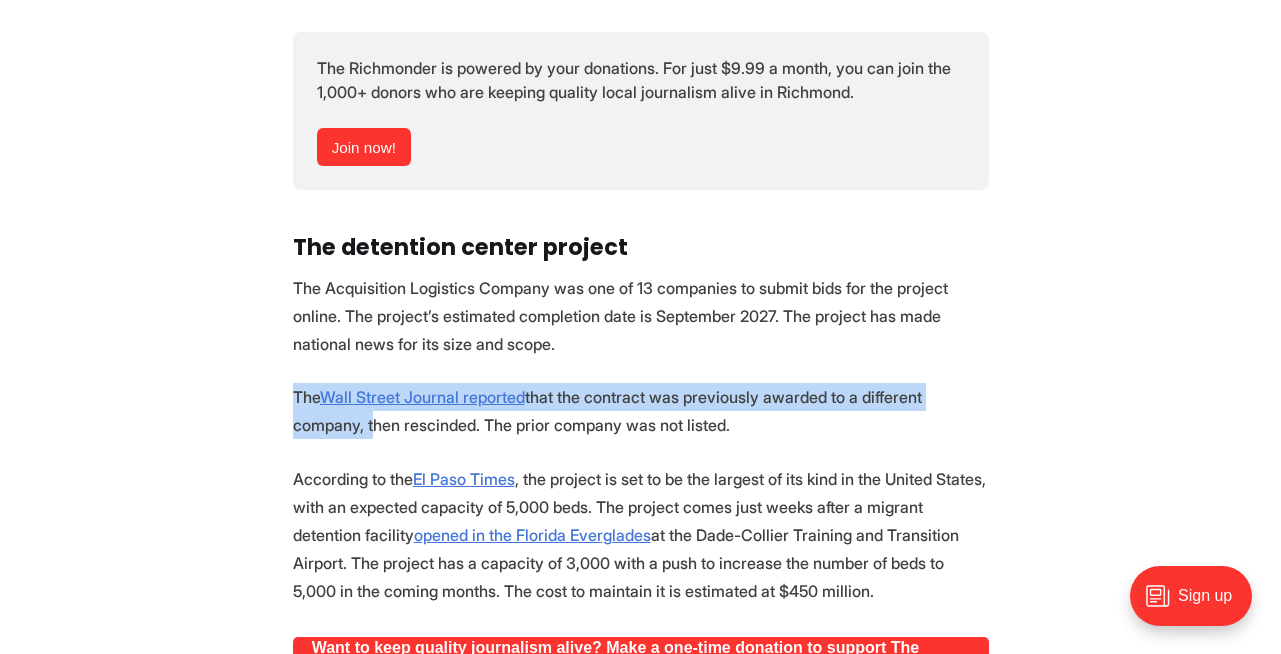 click on "On [MONTH] [DAY], the Acquisition Logistics Company  received a contract  worth a reported $1.26 billion from the federal government for the construction and operation of an immigrant detention center in [CITY] County, [STATE] at the Fort Bliss Army base. That contract alone would make the Acquisition Logistics Company one of Richmond’s largest businesses, but it’s not a household name. It doesn’t even have an office: its listed headquarters is a residential house located in Henrico’s Tuckahoe neighborhood. The Acquisition Logistics Company was founded in 2008 by President and CEO [FIRST] [LAST], a veteran and systems engineer. According to  the company’s website , [FIRST] “has successfully provided senior leadership to logistics, systems engineering, and program management initiatives in the Federal Government.”
Screenshot from the company's website.
zoominfo . There are no office spaces or warehouses listed.
." at bounding box center [640, 31] 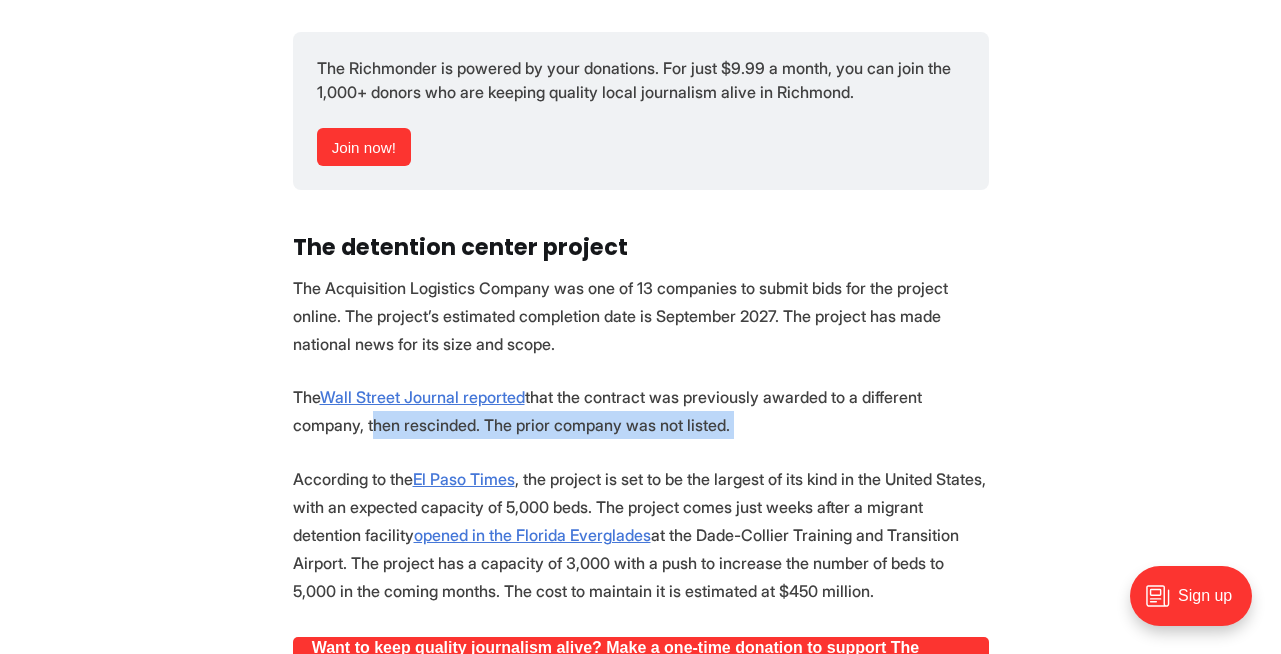 click on "On [MONTH] [DAY], the Acquisition Logistics Company  received a contract  worth a reported $1.26 billion from the federal government for the construction and operation of an immigrant detention center in [CITY] County, [STATE] at the Fort Bliss Army base. That contract alone would make the Acquisition Logistics Company one of Richmond’s largest businesses, but it’s not a household name. It doesn’t even have an office: its listed headquarters is a residential house located in Henrico’s Tuckahoe neighborhood. The Acquisition Logistics Company was founded in 2008 by President and CEO [FIRST] [LAST], a veteran and systems engineer. According to  the company’s website , [FIRST] “has successfully provided senior leadership to logistics, systems engineering, and program management initiatives in the Federal Government.”
Screenshot from the company's website.
zoominfo . There are no office spaces or warehouses listed.
." at bounding box center [640, 31] 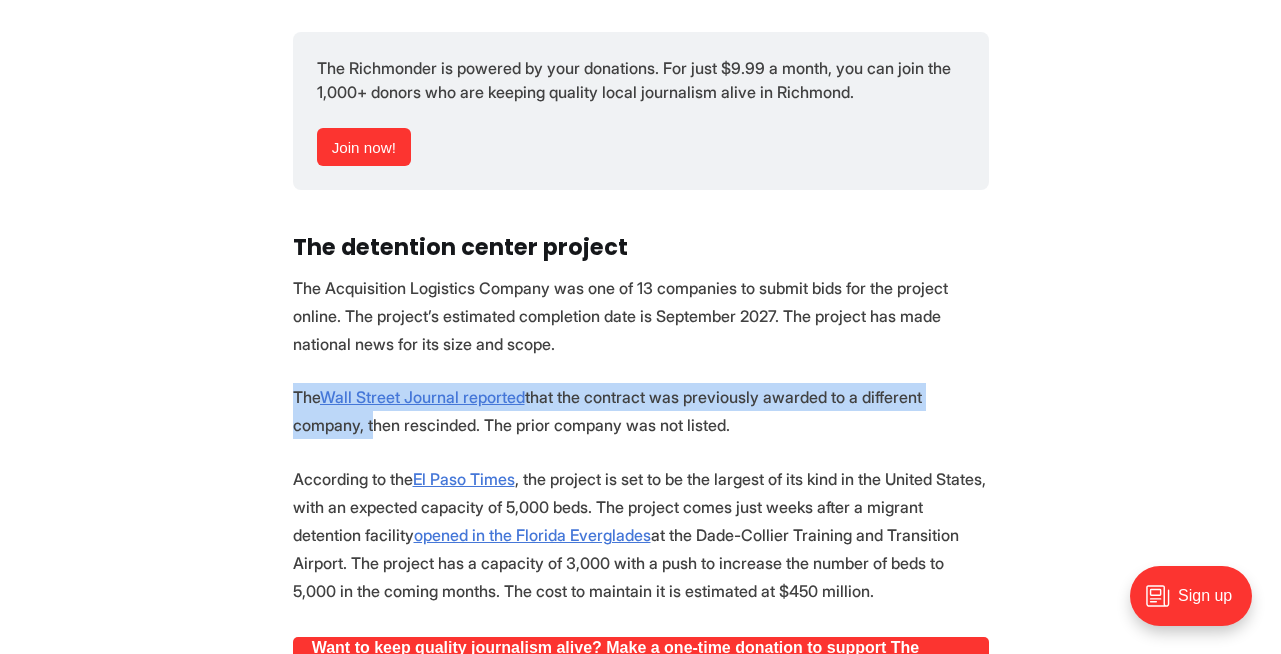 click on "On [MONTH] [DAY], the Acquisition Logistics Company  received a contract  worth a reported $1.26 billion from the federal government for the construction and operation of an immigrant detention center in [CITY] County, [STATE] at the Fort Bliss Army base. That contract alone would make the Acquisition Logistics Company one of Richmond’s largest businesses, but it’s not a household name. It doesn’t even have an office: its listed headquarters is a residential house located in Henrico’s Tuckahoe neighborhood. The Acquisition Logistics Company was founded in 2008 by President and CEO [FIRST] [LAST], a veteran and systems engineer. According to  the company’s website , [FIRST] “has successfully provided senior leadership to logistics, systems engineering, and program management initiatives in the Federal Government.”
Screenshot from the company's website.
zoominfo . There are no office spaces or warehouses listed.
." at bounding box center [640, 31] 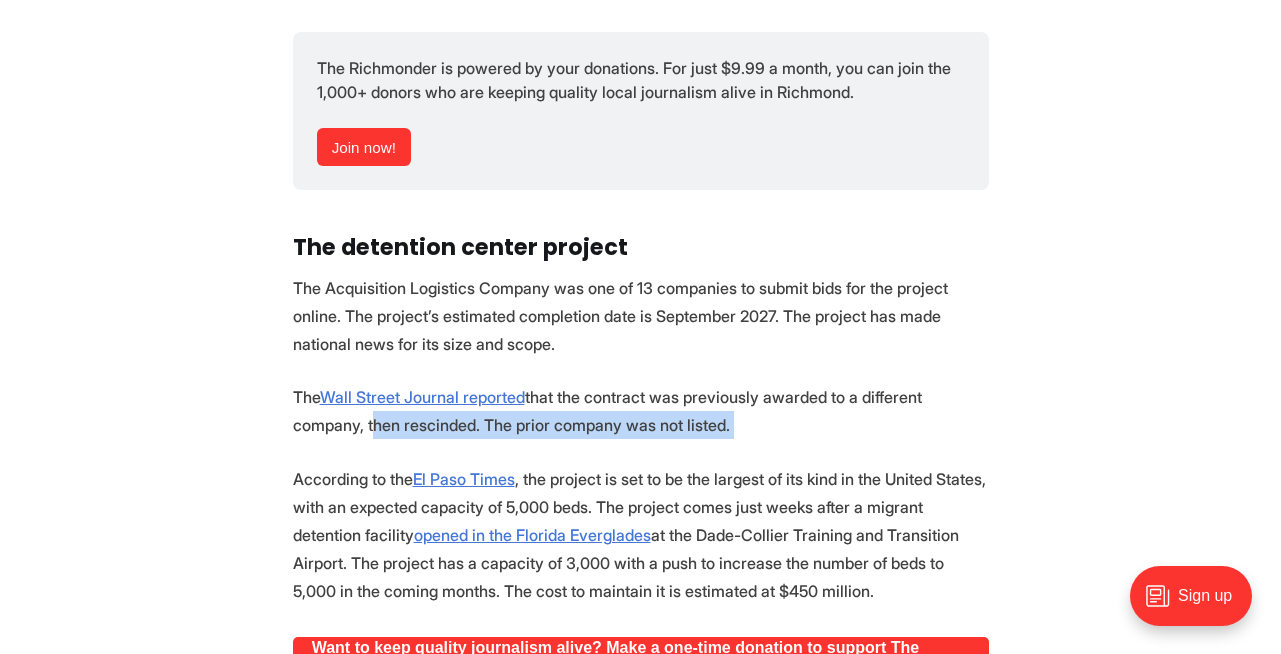click on "On [MONTH] [DAY], the Acquisition Logistics Company  received a contract  worth a reported $1.26 billion from the federal government for the construction and operation of an immigrant detention center in [CITY] County, [STATE] at the Fort Bliss Army base. That contract alone would make the Acquisition Logistics Company one of Richmond’s largest businesses, but it’s not a household name. It doesn’t even have an office: its listed headquarters is a residential house located in Henrico’s Tuckahoe neighborhood. The Acquisition Logistics Company was founded in 2008 by President and CEO [FIRST] [LAST], a veteran and systems engineer. According to  the company’s website , [FIRST] “has successfully provided senior leadership to logistics, systems engineering, and program management initiatives in the Federal Government.”
Screenshot from the company's website.
zoominfo . There are no office spaces or warehouses listed.
." at bounding box center [640, 31] 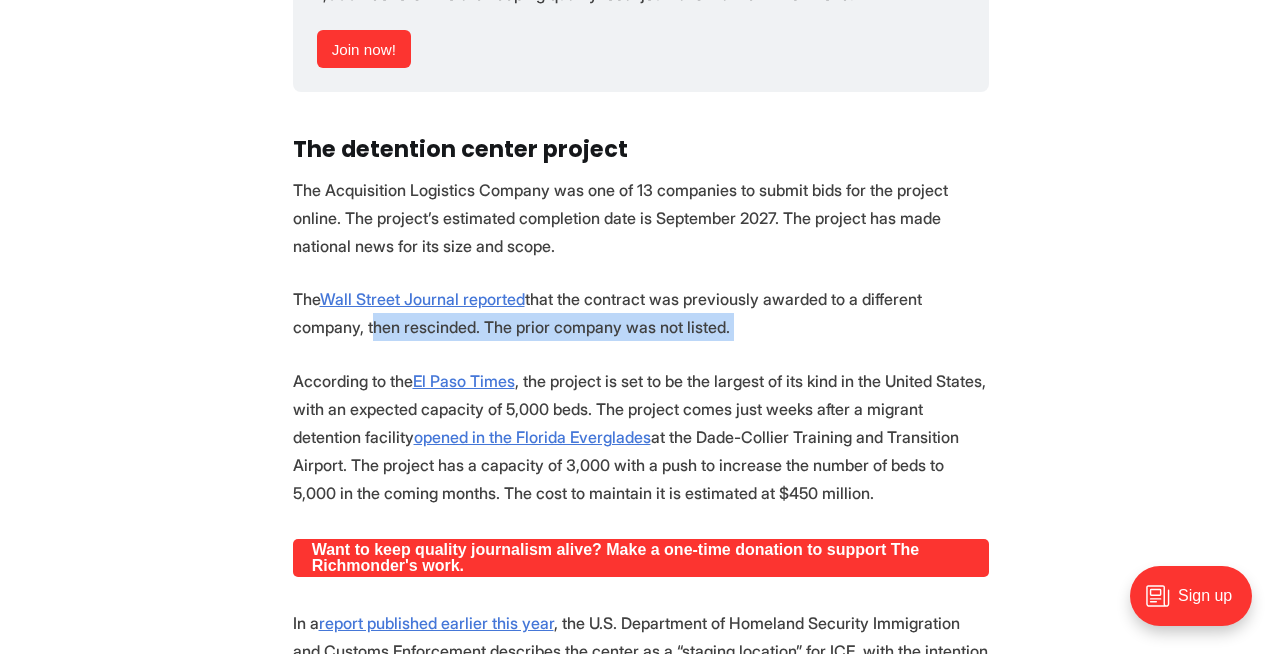 scroll, scrollTop: 2280, scrollLeft: 0, axis: vertical 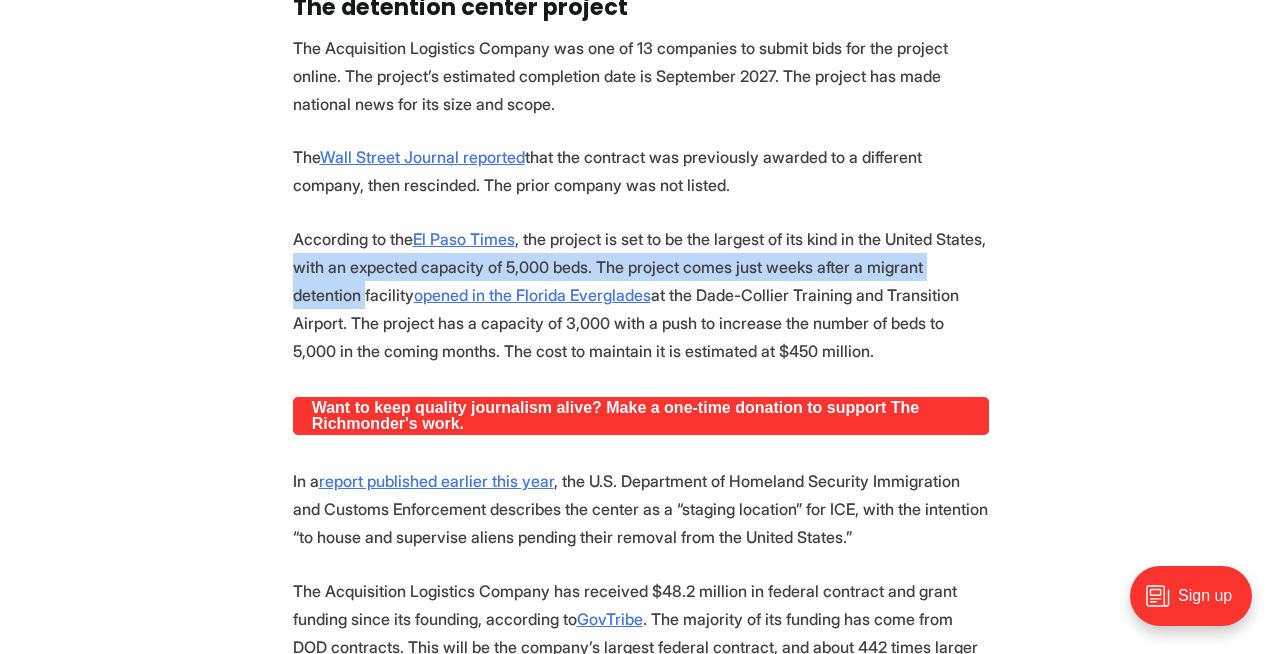 click on "On [MONTH] [DAY], the Acquisition Logistics Company  received a contract  worth a reported $1.26 billion from the federal government for the construction and operation of an immigrant detention center in [CITY] County, [STATE] at the Fort Bliss Army base. That contract alone would make the Acquisition Logistics Company one of Richmond’s largest businesses, but it’s not a household name. It doesn’t even have an office: its listed headquarters is a residential house located in Henrico’s Tuckahoe neighborhood. The Acquisition Logistics Company was founded in 2008 by President and CEO [FIRST] [LAST], a veteran and systems engineer. According to  the company’s website , [FIRST] “has successfully provided senior leadership to logistics, systems engineering, and program management initiatives in the Federal Government.”
Screenshot from the company's website.
zoominfo . There are no office spaces or warehouses listed.
." at bounding box center (640, -209) 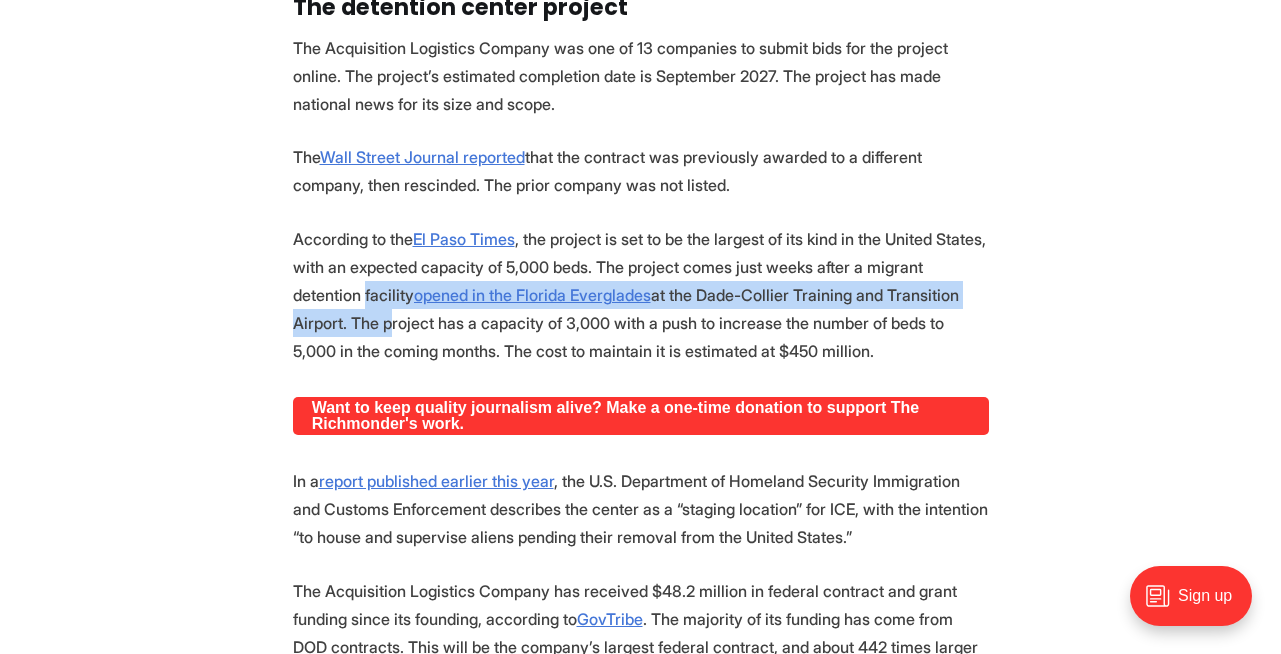 click on "On [MONTH] [DAY], the Acquisition Logistics Company  received a contract  worth a reported $1.26 billion from the federal government for the construction and operation of an immigrant detention center in [CITY] County, [STATE] at the Fort Bliss Army base. That contract alone would make the Acquisition Logistics Company one of Richmond’s largest businesses, but it’s not a household name. It doesn’t even have an office: its listed headquarters is a residential house located in Henrico’s Tuckahoe neighborhood. The Acquisition Logistics Company was founded in 2008 by President and CEO [FIRST] [LAST], a veteran and systems engineer. According to  the company’s website , [FIRST] “has successfully provided senior leadership to logistics, systems engineering, and program management initiatives in the Federal Government.”
Screenshot from the company's website.
zoominfo . There are no office spaces or warehouses listed.
." at bounding box center (640, -209) 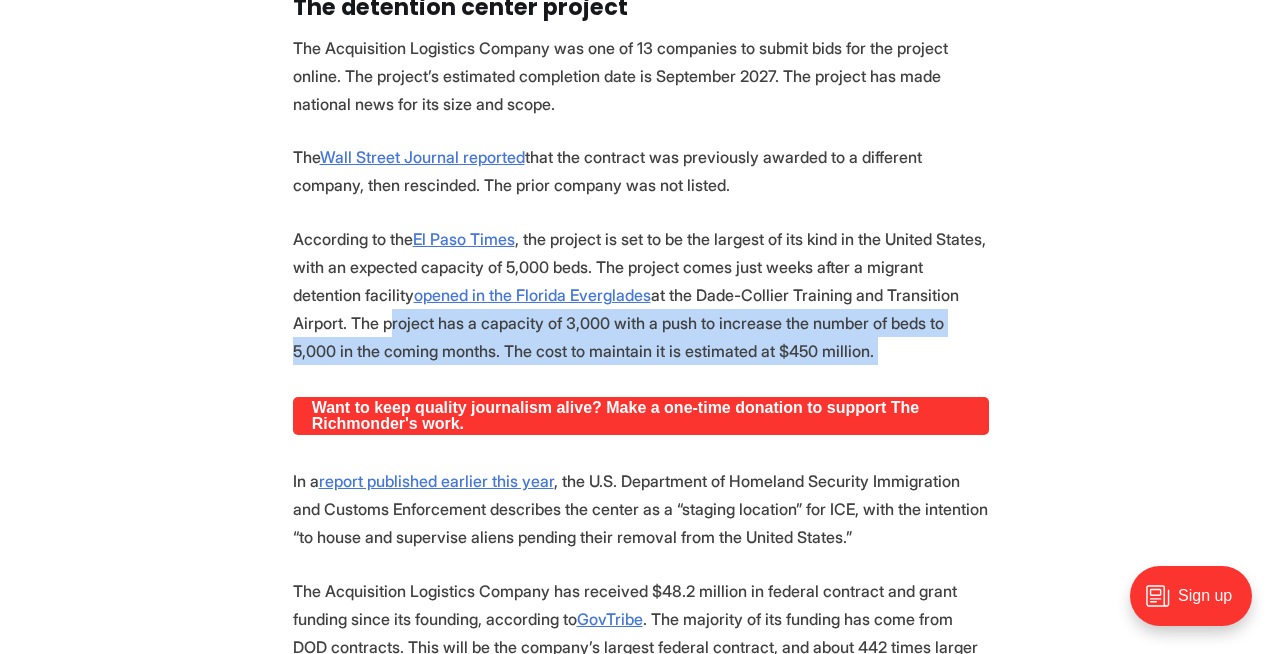 click on "On [MONTH] [DAY], the Acquisition Logistics Company  received a contract  worth a reported $1.26 billion from the federal government for the construction and operation of an immigrant detention center in [CITY] County, [STATE] at the Fort Bliss Army base. That contract alone would make the Acquisition Logistics Company one of Richmond’s largest businesses, but it’s not a household name. It doesn’t even have an office: its listed headquarters is a residential house located in Henrico’s Tuckahoe neighborhood. The Acquisition Logistics Company was founded in 2008 by President and CEO [FIRST] [LAST], a veteran and systems engineer. According to  the company’s website , [FIRST] “has successfully provided senior leadership to logistics, systems engineering, and program management initiatives in the Federal Government.”
Screenshot from the company's website.
zoominfo . There are no office spaces or warehouses listed.
." at bounding box center (640, -209) 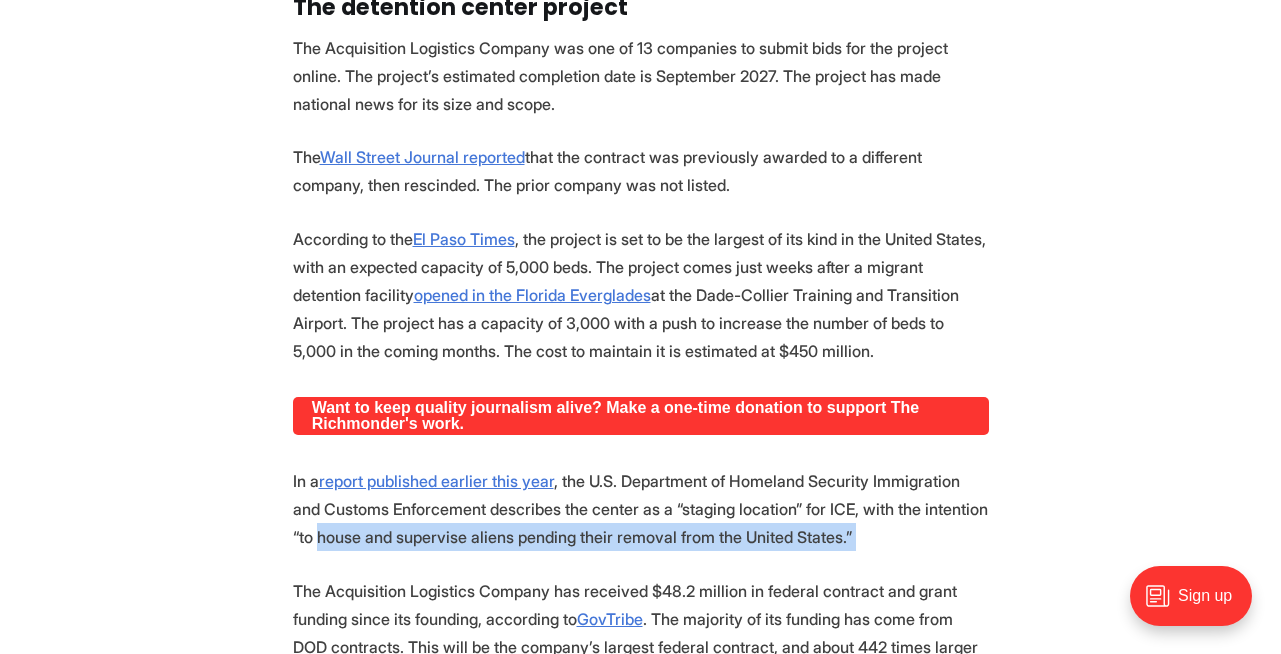 click on "On [MONTH] [DAY], the Acquisition Logistics Company  received a contract  worth a reported $1.26 billion from the federal government for the construction and operation of an immigrant detention center in [CITY] County, [STATE] at the Fort Bliss Army base. That contract alone would make the Acquisition Logistics Company one of Richmond’s largest businesses, but it’s not a household name. It doesn’t even have an office: its listed headquarters is a residential house located in Henrico’s Tuckahoe neighborhood. The Acquisition Logistics Company was founded in 2008 by President and CEO [FIRST] [LAST], a veteran and systems engineer. According to  the company’s website , [FIRST] “has successfully provided senior leadership to logistics, systems engineering, and program management initiatives in the Federal Government.”
Screenshot from the company's website.
zoominfo . There are no office spaces or warehouses listed.
." at bounding box center [640, -209] 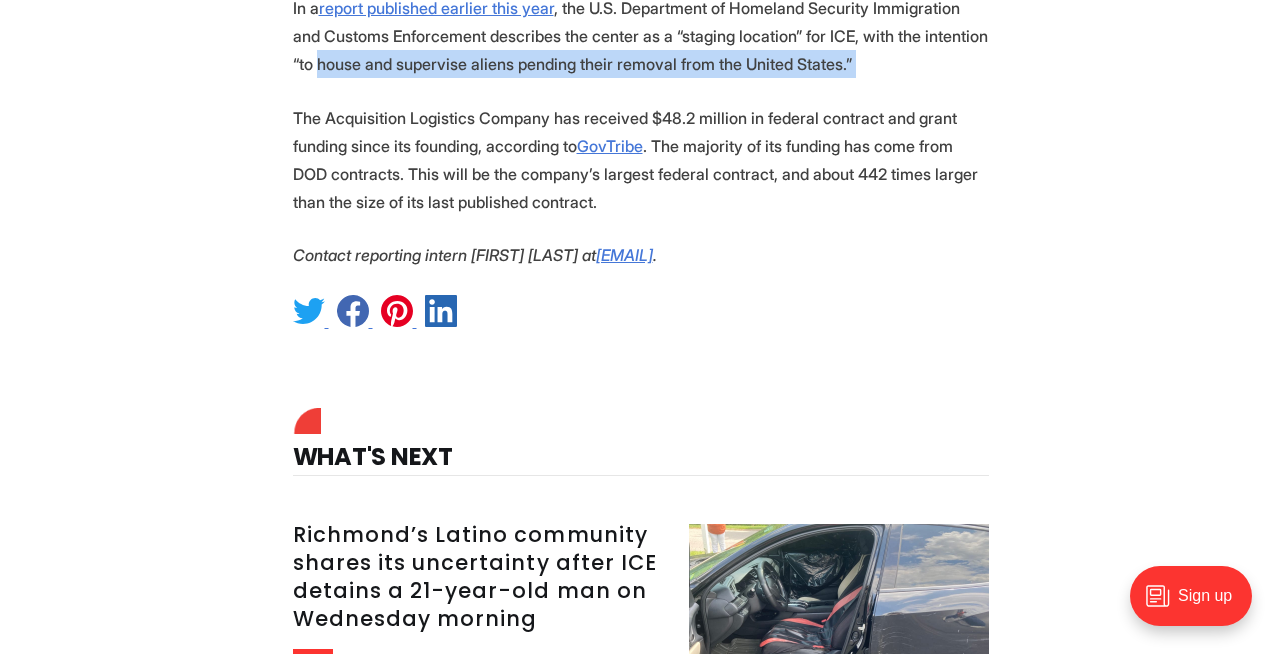 scroll, scrollTop: 2760, scrollLeft: 0, axis: vertical 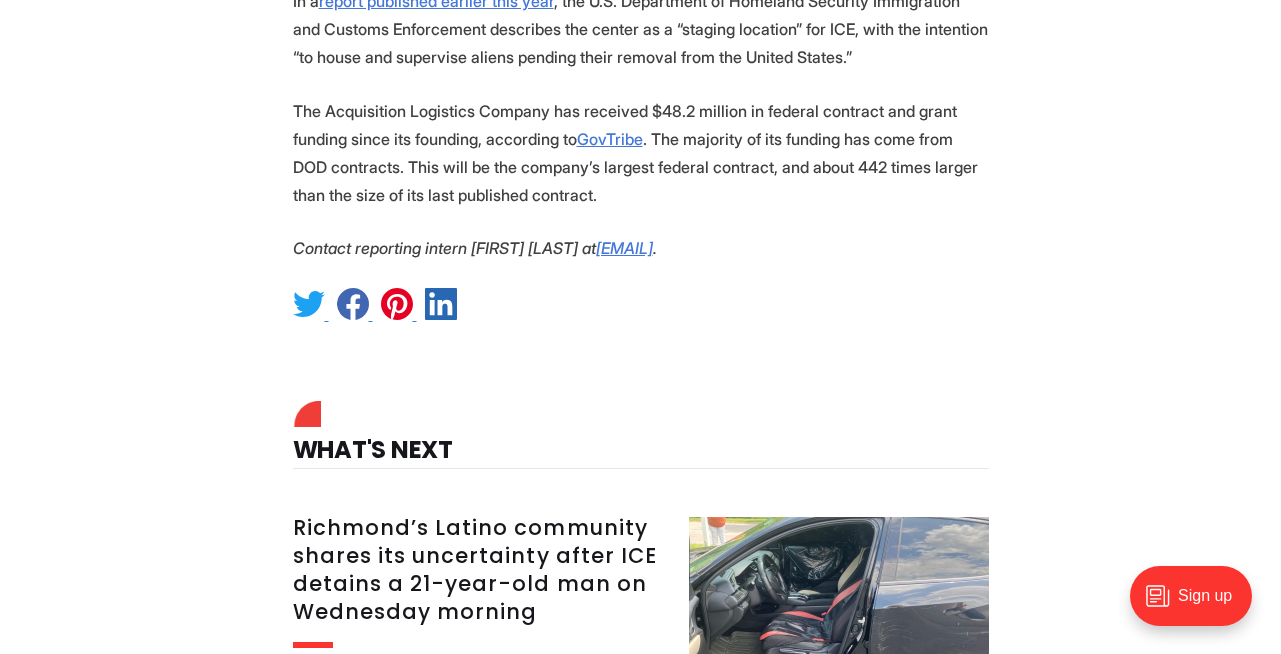 click on "The Acquisition Logistics Company has received $48.2 million in federal contract and grant funding since its founding, according to  GovTribe . The majority of its funding has come from DOD contracts. This will be the company’s largest federal contract, and about 442 times larger than the size of its last published contract." at bounding box center [641, 153] 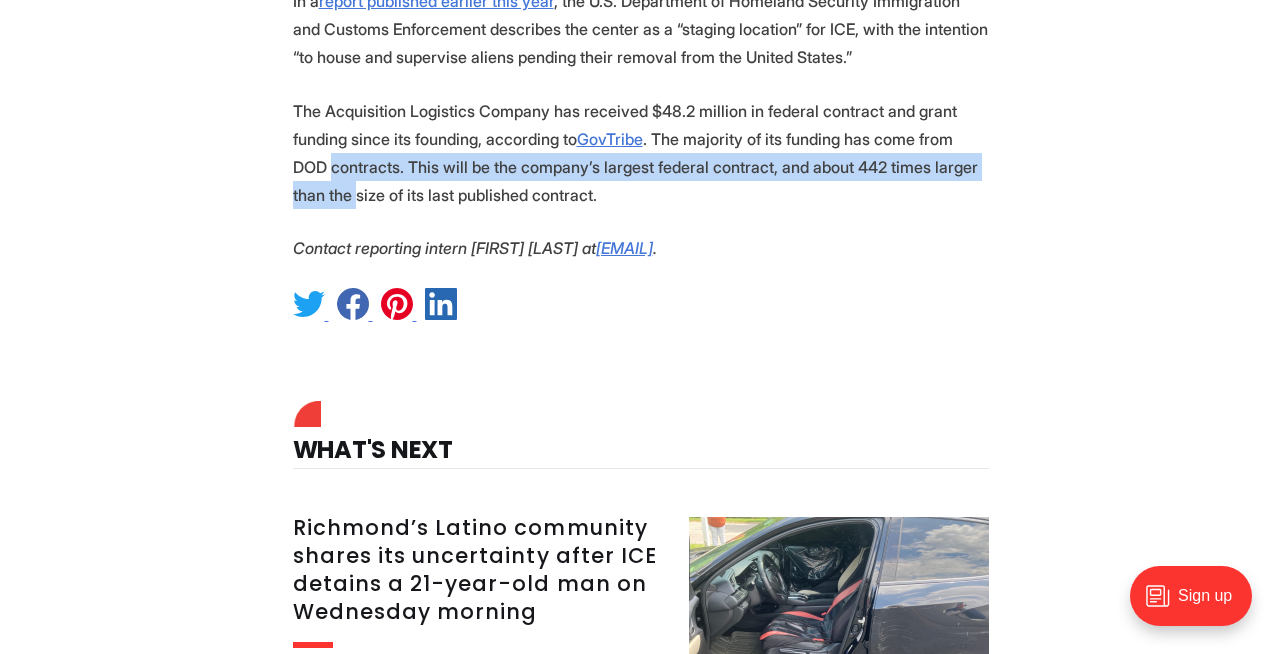 click on "On [MONTH] [DAY], the Acquisition Logistics Company  received a contract  worth a reported $1.26 billion from the federal government for the construction and operation of an immigrant detention center in [CITY] County, [STATE] at the Fort Bliss Army base. That contract alone would make the Acquisition Logistics Company one of Richmond’s largest businesses, but it’s not a household name. It doesn’t even have an office: its listed headquarters is a residential house located in Henrico’s Tuckahoe neighborhood. The Acquisition Logistics Company was founded in 2008 by President and CEO [FIRST] [LAST], a veteran and systems engineer. According to  the company’s website , [FIRST] “has successfully provided senior leadership to logistics, systems engineering, and program management initiatives in the Federal Government.”
Screenshot from the company's website.
zoominfo . There are no office spaces or warehouses listed.
." at bounding box center (640, -689) 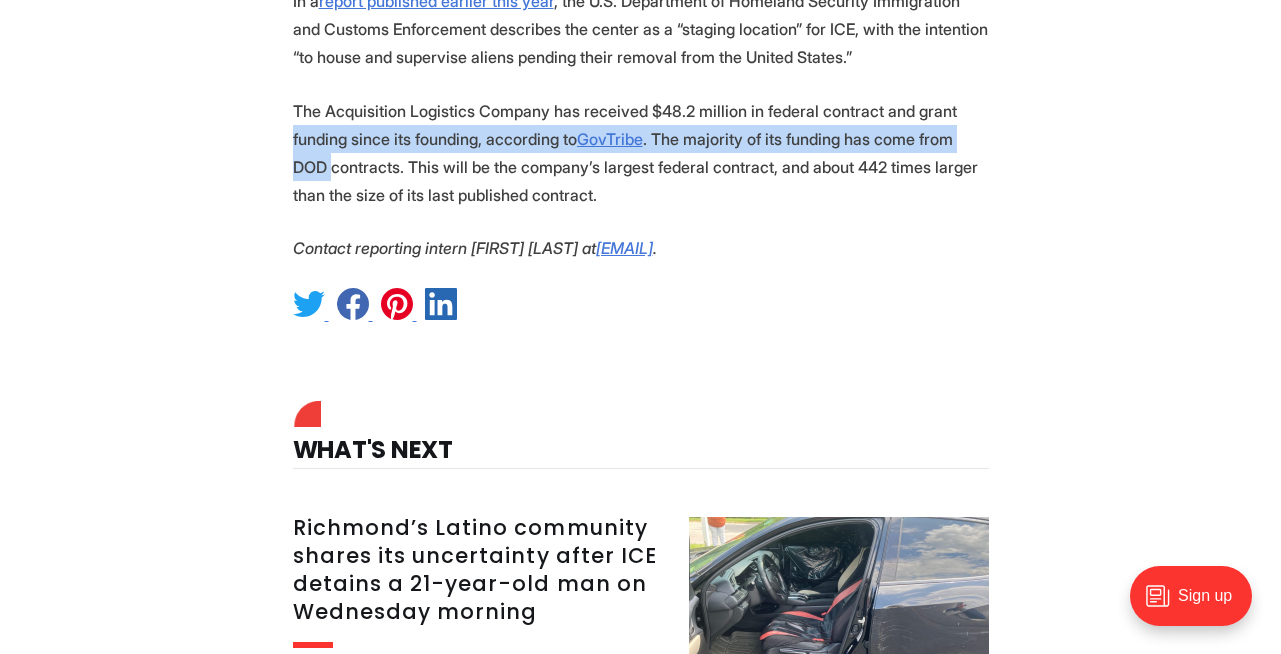 click on "On [MONTH] [DAY], the Acquisition Logistics Company  received a contract  worth a reported $1.26 billion from the federal government for the construction and operation of an immigrant detention center in [CITY] County, [STATE] at the Fort Bliss Army base. That contract alone would make the Acquisition Logistics Company one of Richmond’s largest businesses, but it’s not a household name. It doesn’t even have an office: its listed headquarters is a residential house located in Henrico’s Tuckahoe neighborhood. The Acquisition Logistics Company was founded in 2008 by President and CEO [FIRST] [LAST], a veteran and systems engineer. According to  the company’s website , [FIRST] “has successfully provided senior leadership to logistics, systems engineering, and program management initiatives in the Federal Government.”
Screenshot from the company's website.
zoominfo . There are no office spaces or warehouses listed.
." at bounding box center (640, -689) 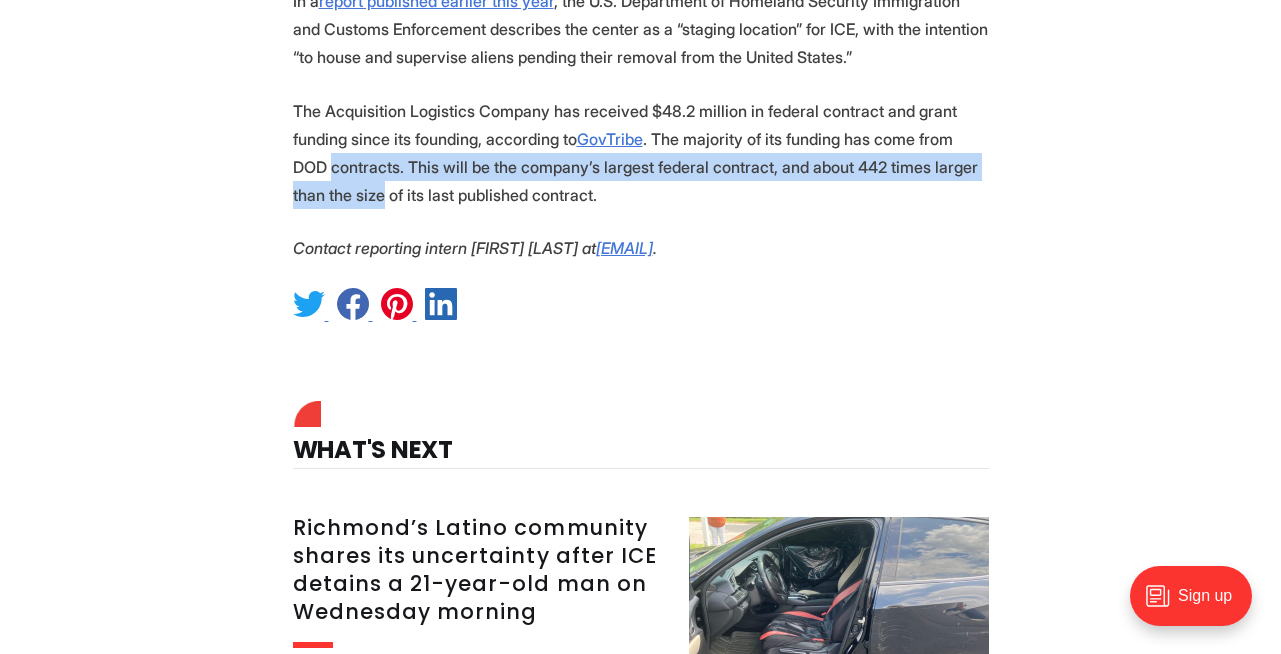 click on "On [MONTH] [DAY], the Acquisition Logistics Company  received a contract  worth a reported $1.26 billion from the federal government for the construction and operation of an immigrant detention center in [CITY] County, [STATE] at the Fort Bliss Army base. That contract alone would make the Acquisition Logistics Company one of Richmond’s largest businesses, but it’s not a household name. It doesn’t even have an office: its listed headquarters is a residential house located in Henrico’s Tuckahoe neighborhood. The Acquisition Logistics Company was founded in 2008 by President and CEO [FIRST] [LAST], a veteran and systems engineer. According to  the company’s website , [FIRST] “has successfully provided senior leadership to logistics, systems engineering, and program management initiatives in the Federal Government.”
Screenshot from the company's website.
zoominfo . There are no office spaces or warehouses listed.
." at bounding box center [640, -689] 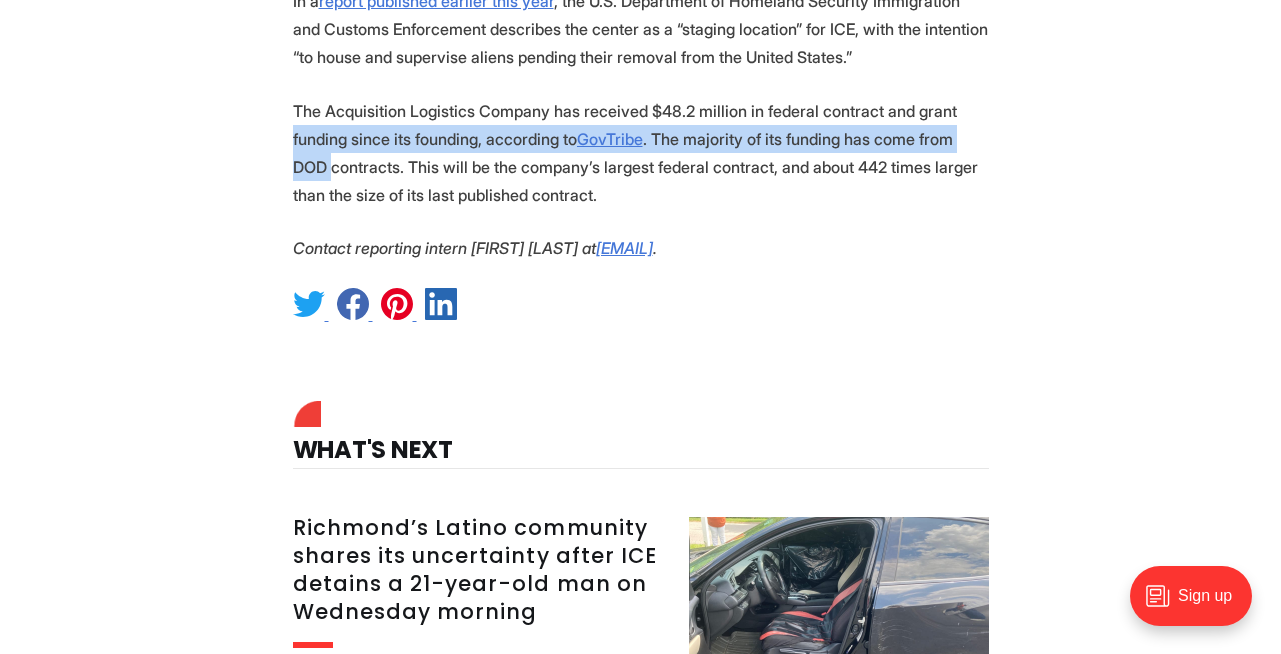 click on "On [MONTH] [DAY], the Acquisition Logistics Company  received a contract  worth a reported $1.26 billion from the federal government for the construction and operation of an immigrant detention center in [CITY] County, [STATE] at the Fort Bliss Army base. That contract alone would make the Acquisition Logistics Company one of Richmond’s largest businesses, but it’s not a household name. It doesn’t even have an office: its listed headquarters is a residential house located in Henrico’s Tuckahoe neighborhood. The Acquisition Logistics Company was founded in 2008 by President and CEO [FIRST] [LAST], a veteran and systems engineer. According to  the company’s website , [FIRST] “has successfully provided senior leadership to logistics, systems engineering, and program management initiatives in the Federal Government.”
Screenshot from the company's website.
zoominfo . There are no office spaces or warehouses listed.
." at bounding box center [640, -689] 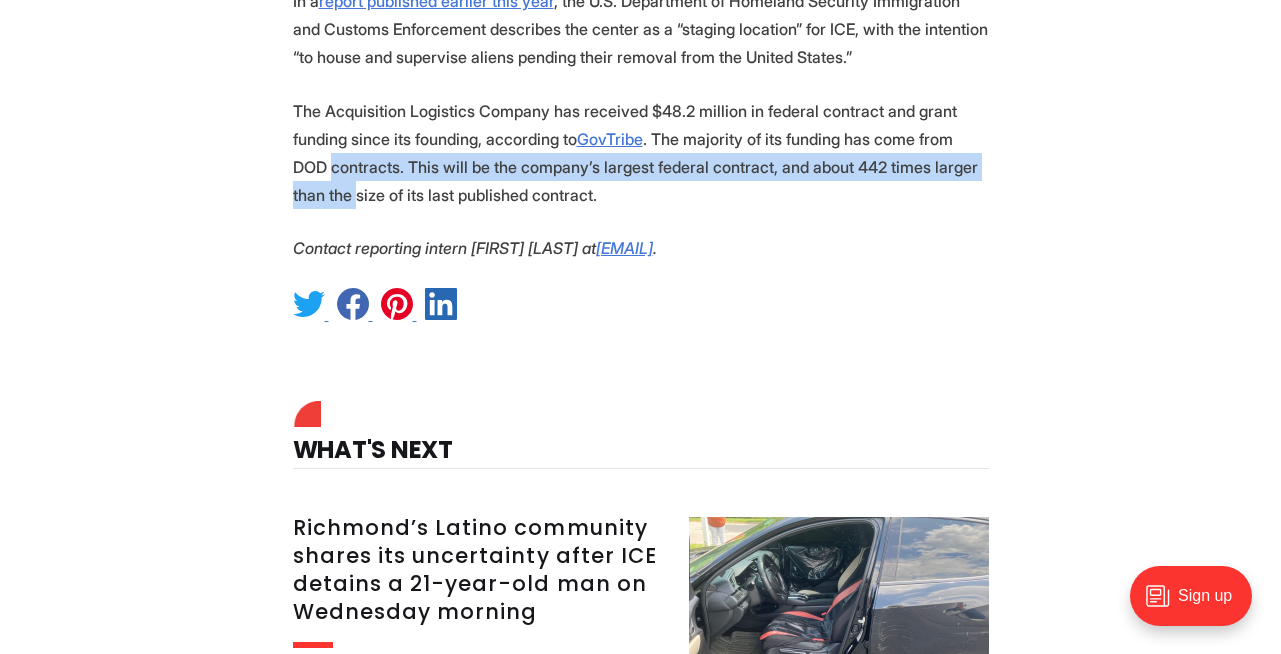 click on "On [MONTH] [DAY], the Acquisition Logistics Company  received a contract  worth a reported $1.26 billion from the federal government for the construction and operation of an immigrant detention center in [CITY] County, [STATE] at the Fort Bliss Army base. That contract alone would make the Acquisition Logistics Company one of Richmond’s largest businesses, but it’s not a household name. It doesn’t even have an office: its listed headquarters is a residential house located in Henrico’s Tuckahoe neighborhood. The Acquisition Logistics Company was founded in 2008 by President and CEO [FIRST] [LAST], a veteran and systems engineer. According to  the company’s website , [FIRST] “has successfully provided senior leadership to logistics, systems engineering, and program management initiatives in the Federal Government.”
Screenshot from the company's website.
zoominfo . There are no office spaces or warehouses listed.
." at bounding box center (640, -689) 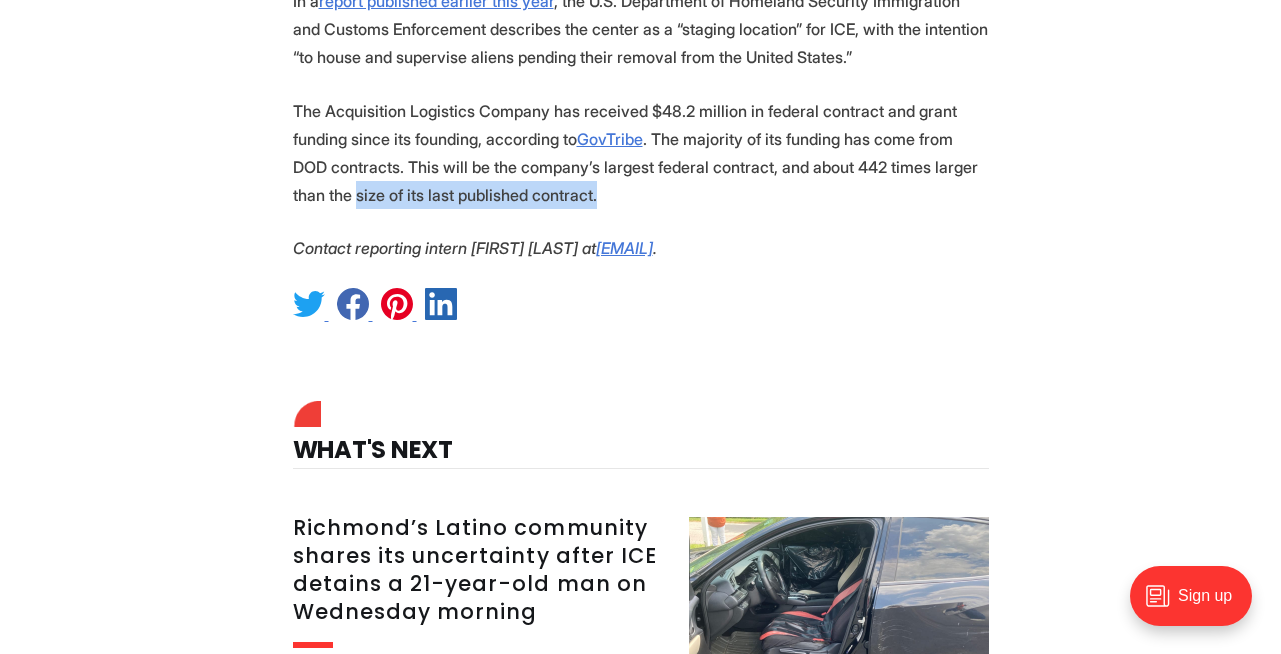 click on "On [MONTH] [DAY], the Acquisition Logistics Company  received a contract  worth a reported $1.26 billion from the federal government for the construction and operation of an immigrant detention center in [CITY] County, [STATE] at the Fort Bliss Army base. That contract alone would make the Acquisition Logistics Company one of Richmond’s largest businesses, but it’s not a household name. It doesn’t even have an office: its listed headquarters is a residential house located in Henrico’s Tuckahoe neighborhood. The Acquisition Logistics Company was founded in 2008 by President and CEO [FIRST] [LAST], a veteran and systems engineer. According to  the company’s website , [FIRST] “has successfully provided senior leadership to logistics, systems engineering, and program management initiatives in the Federal Government.”
Screenshot from the company's website.
zoominfo . There are no office spaces or warehouses listed.
." at bounding box center (640, -689) 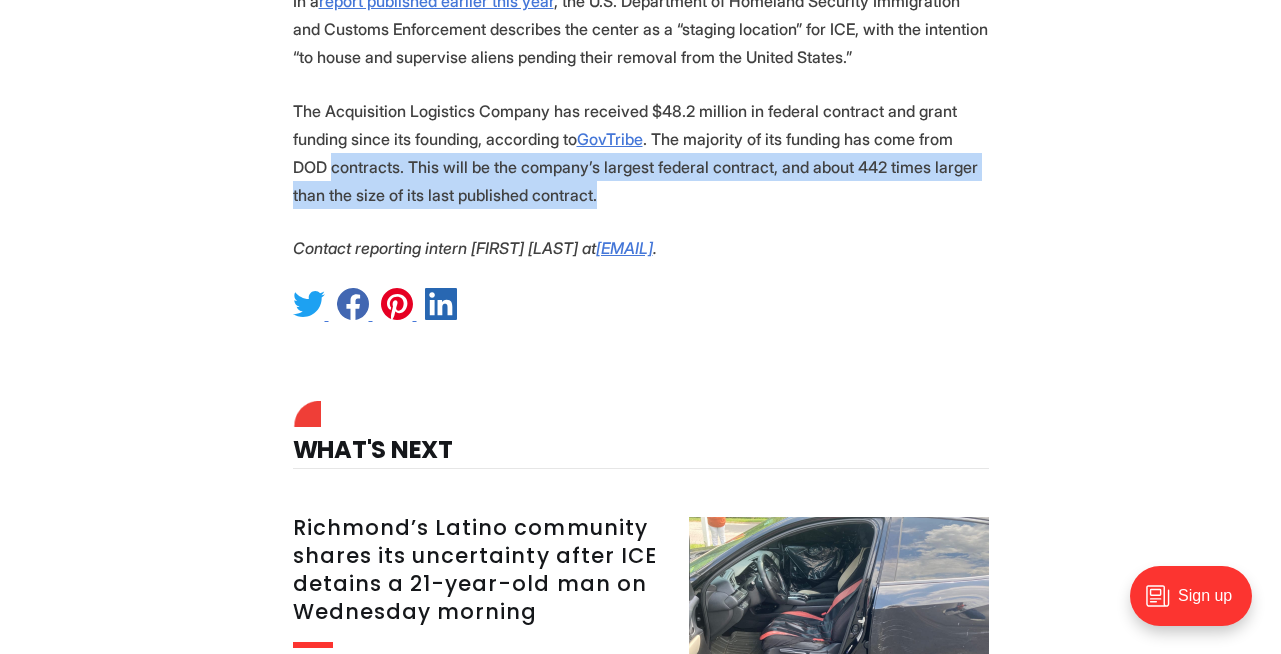 click on "On [MONTH] [DAY], the Acquisition Logistics Company  received a contract  worth a reported $1.26 billion from the federal government for the construction and operation of an immigrant detention center in [CITY] County, [STATE] at the Fort Bliss Army base. That contract alone would make the Acquisition Logistics Company one of Richmond’s largest businesses, but it’s not a household name. It doesn’t even have an office: its listed headquarters is a residential house located in Henrico’s Tuckahoe neighborhood. The Acquisition Logistics Company was founded in 2008 by President and CEO [FIRST] [LAST], a veteran and systems engineer. According to  the company’s website , [FIRST] “has successfully provided senior leadership to logistics, systems engineering, and program management initiatives in the Federal Government.”
Screenshot from the company's website.
zoominfo . There are no office spaces or warehouses listed.
." at bounding box center [640, -689] 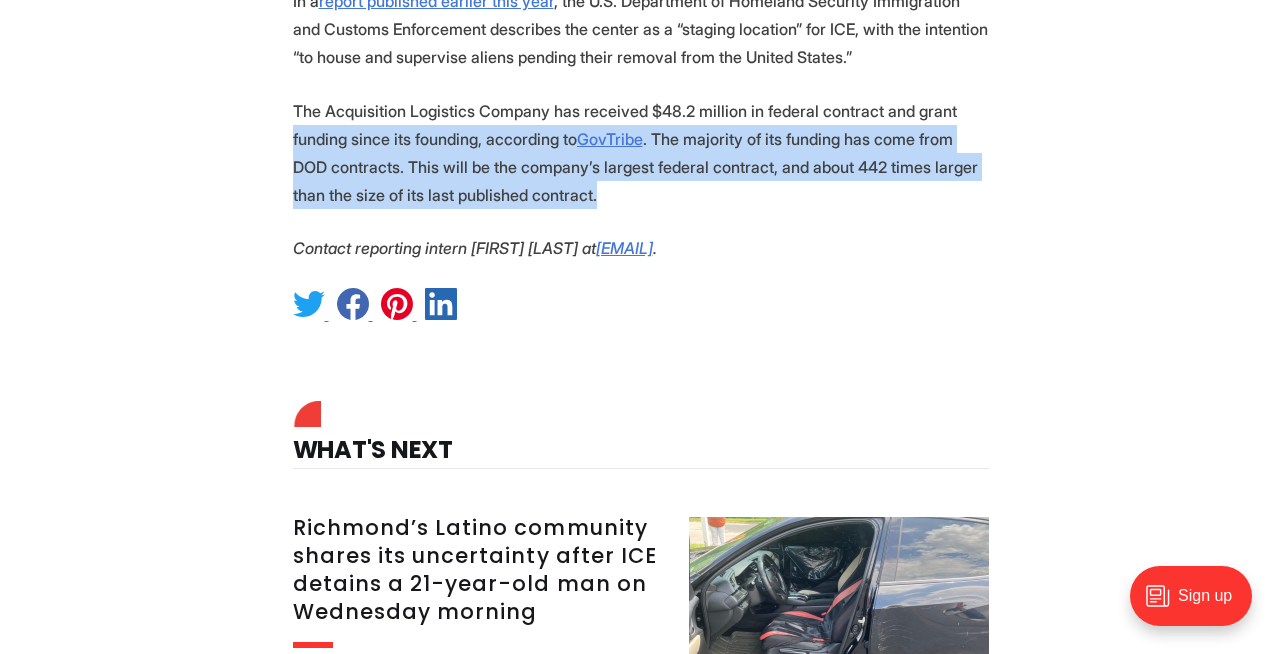 click on "On [MONTH] [DAY], the Acquisition Logistics Company  received a contract  worth a reported $1.26 billion from the federal government for the construction and operation of an immigrant detention center in [CITY] County, [STATE] at the Fort Bliss Army base. That contract alone would make the Acquisition Logistics Company one of Richmond’s largest businesses, but it’s not a household name. It doesn’t even have an office: its listed headquarters is a residential house located in Henrico’s Tuckahoe neighborhood. The Acquisition Logistics Company was founded in 2008 by President and CEO [FIRST] [LAST], a veteran and systems engineer. According to  the company’s website , [FIRST] “has successfully provided senior leadership to logistics, systems engineering, and program management initiatives in the Federal Government.”
Screenshot from the company's website.
zoominfo . There are no office spaces or warehouses listed.
." at bounding box center [640, -689] 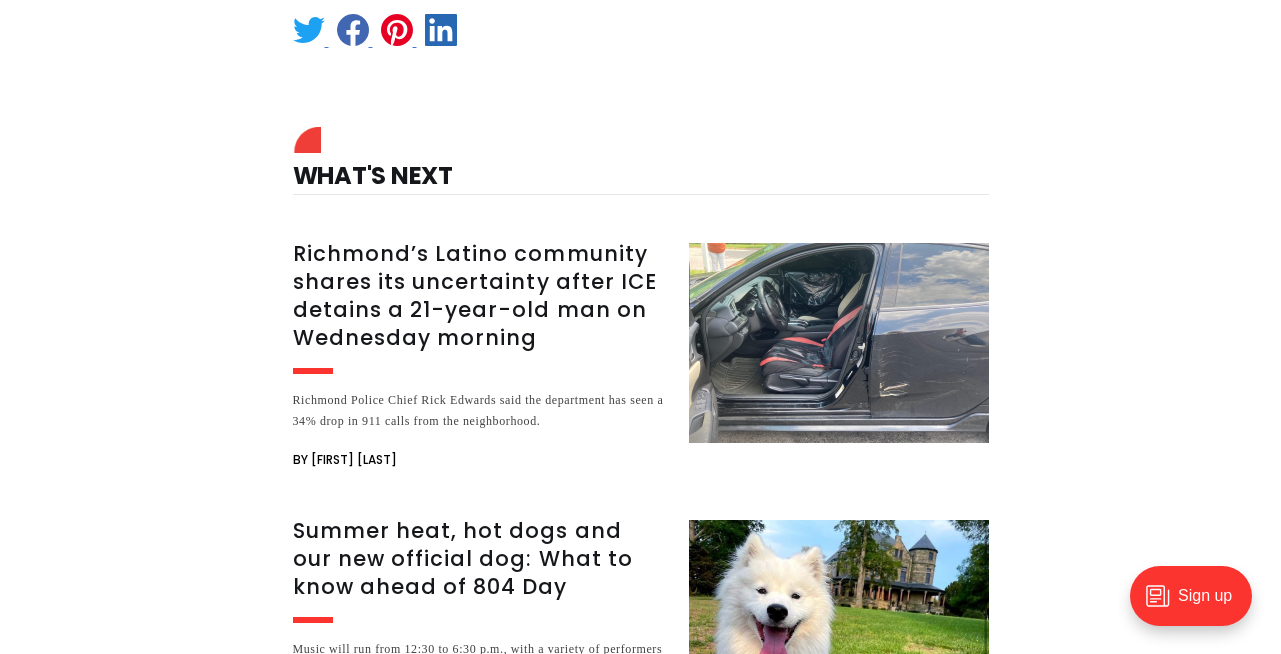 scroll, scrollTop: 3120, scrollLeft: 0, axis: vertical 